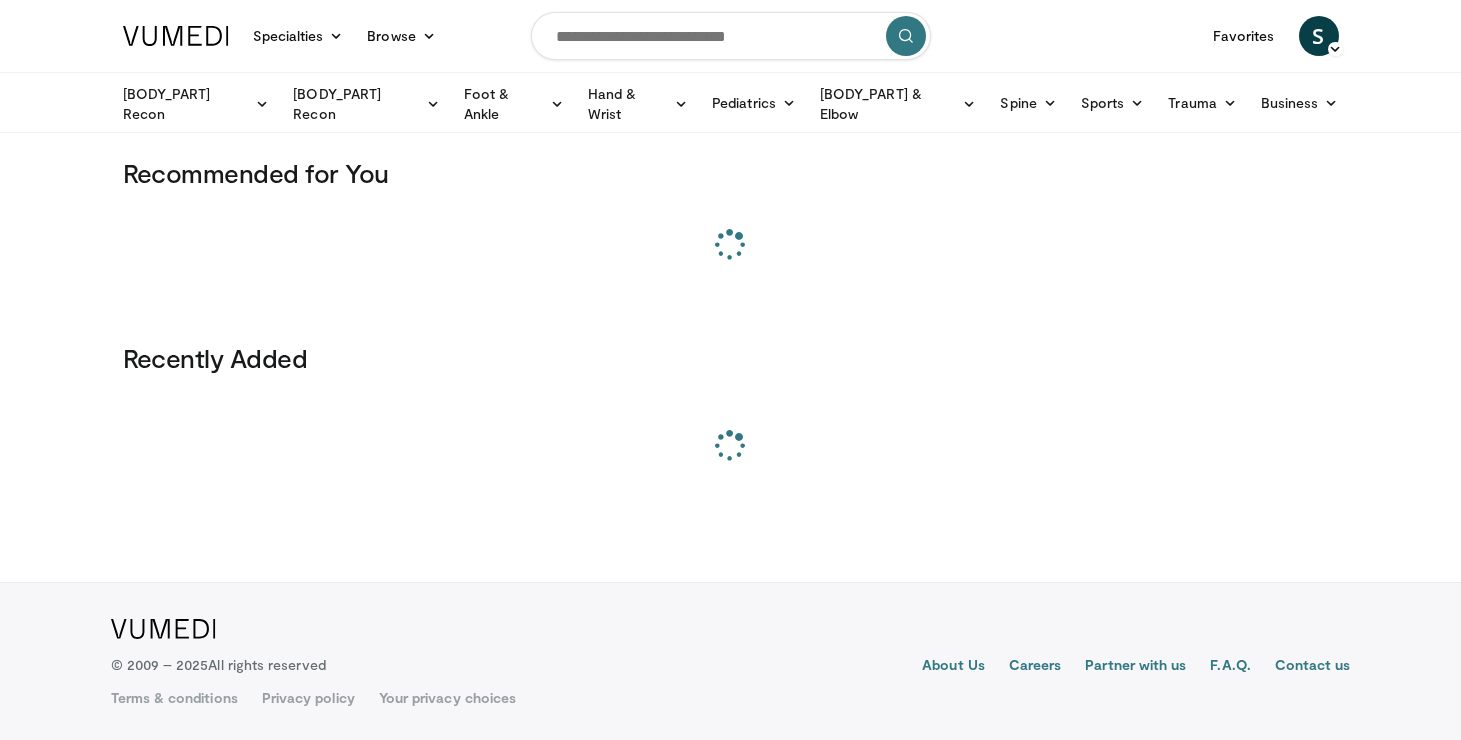 scroll, scrollTop: 0, scrollLeft: 0, axis: both 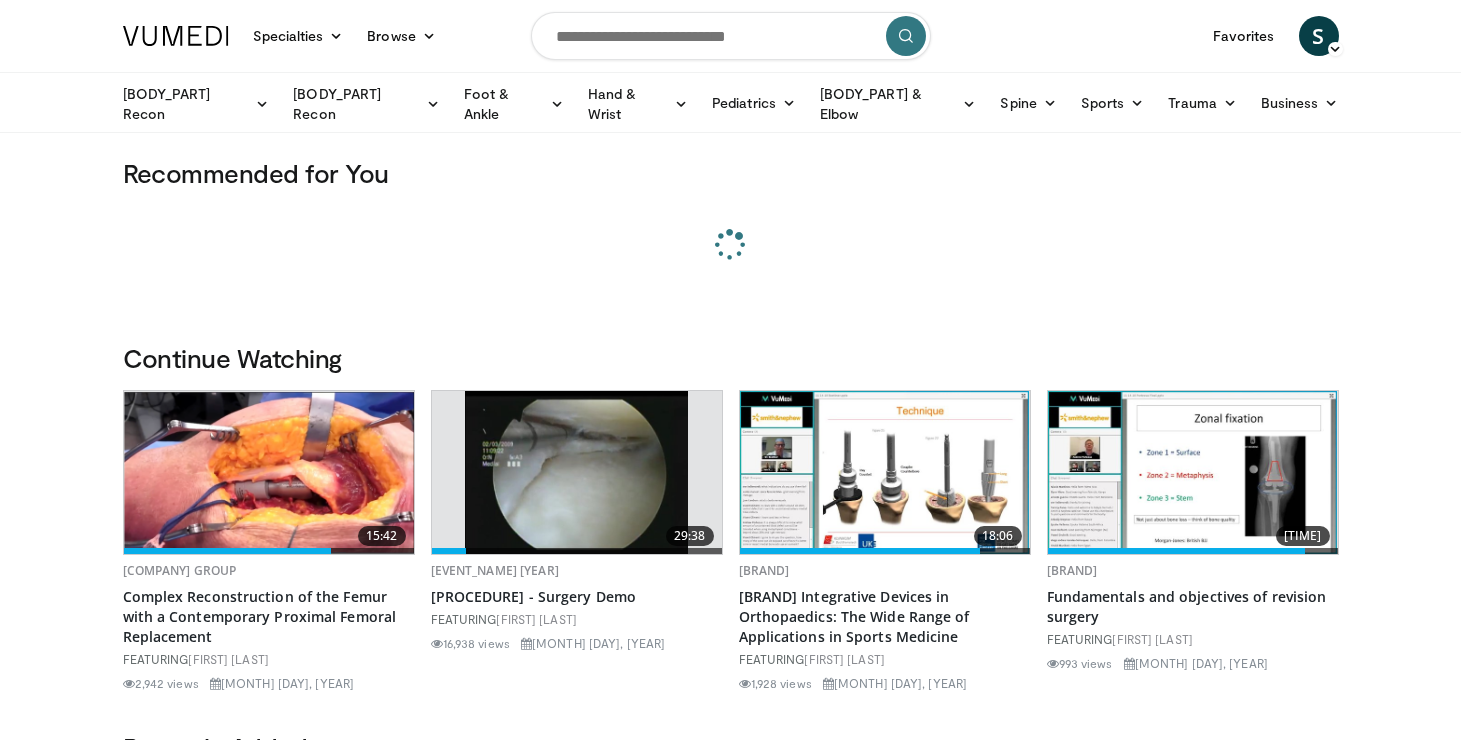 click at bounding box center (731, 36) 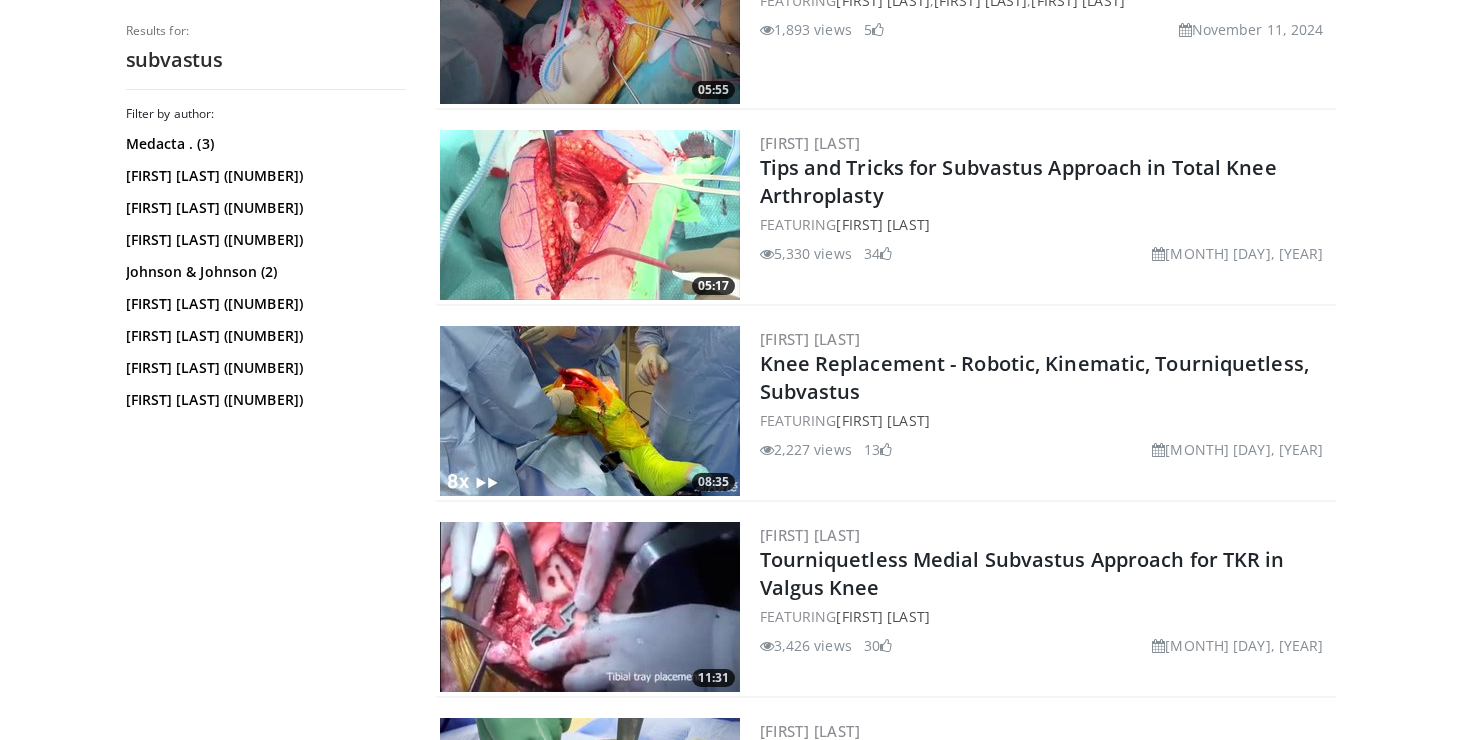 scroll, scrollTop: 1075, scrollLeft: 0, axis: vertical 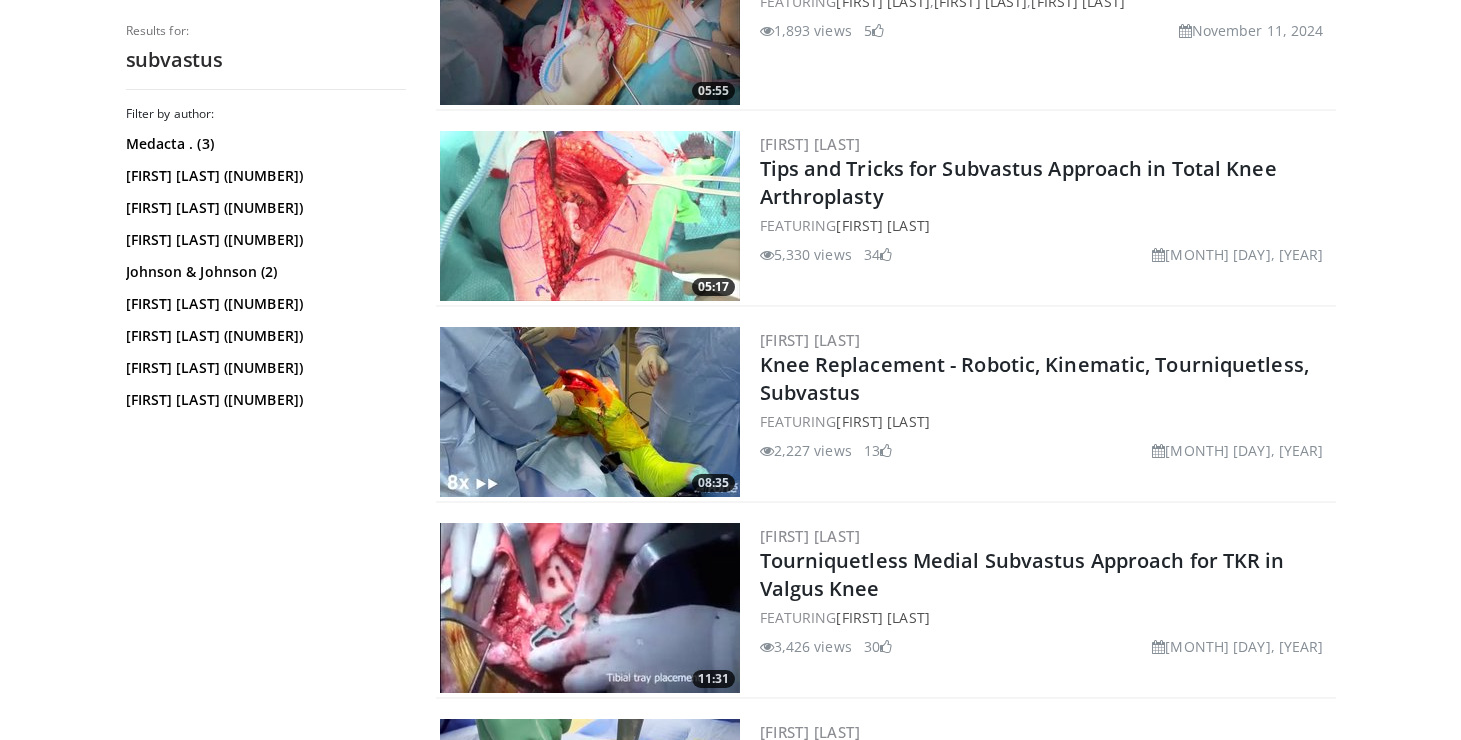 click at bounding box center (590, 216) 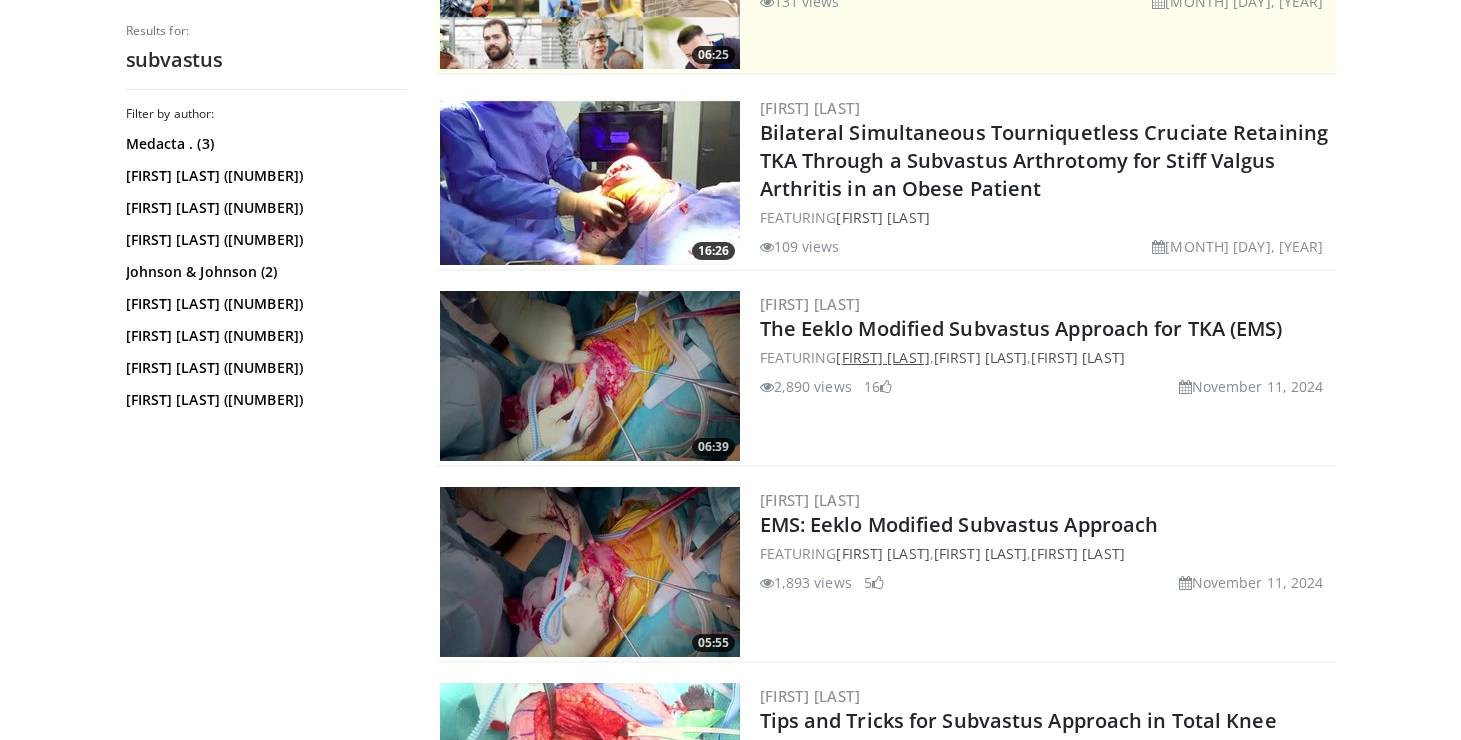 scroll, scrollTop: 529, scrollLeft: 0, axis: vertical 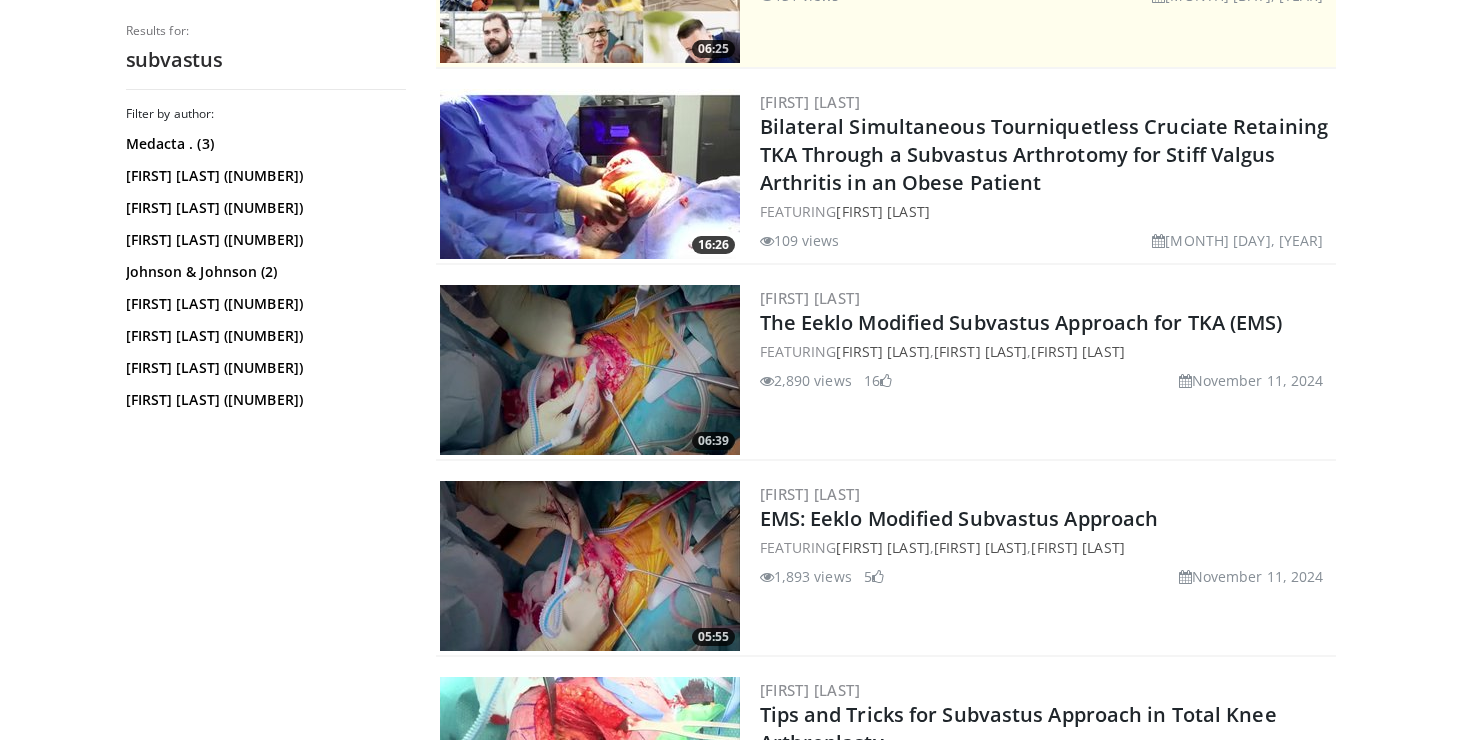 click at bounding box center [590, 370] 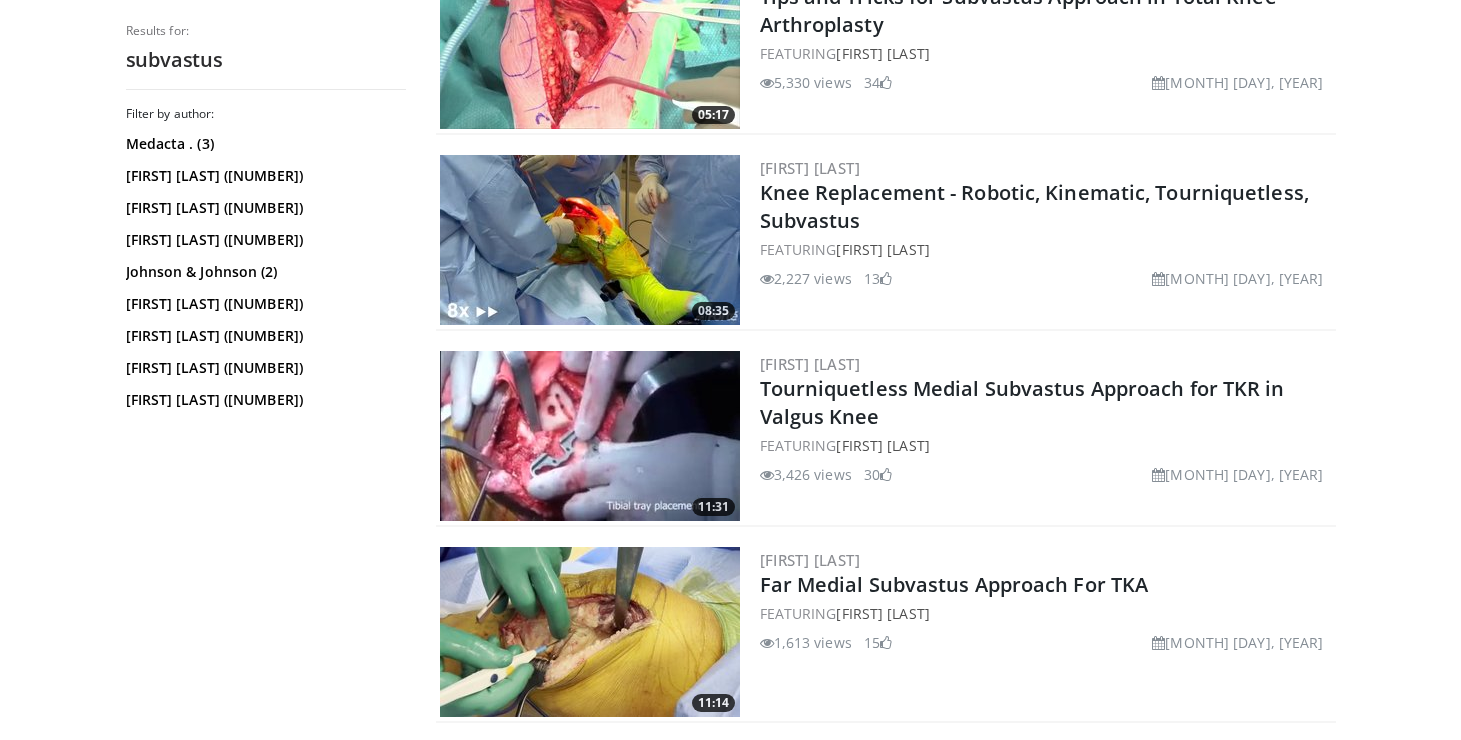 scroll, scrollTop: 1257, scrollLeft: 0, axis: vertical 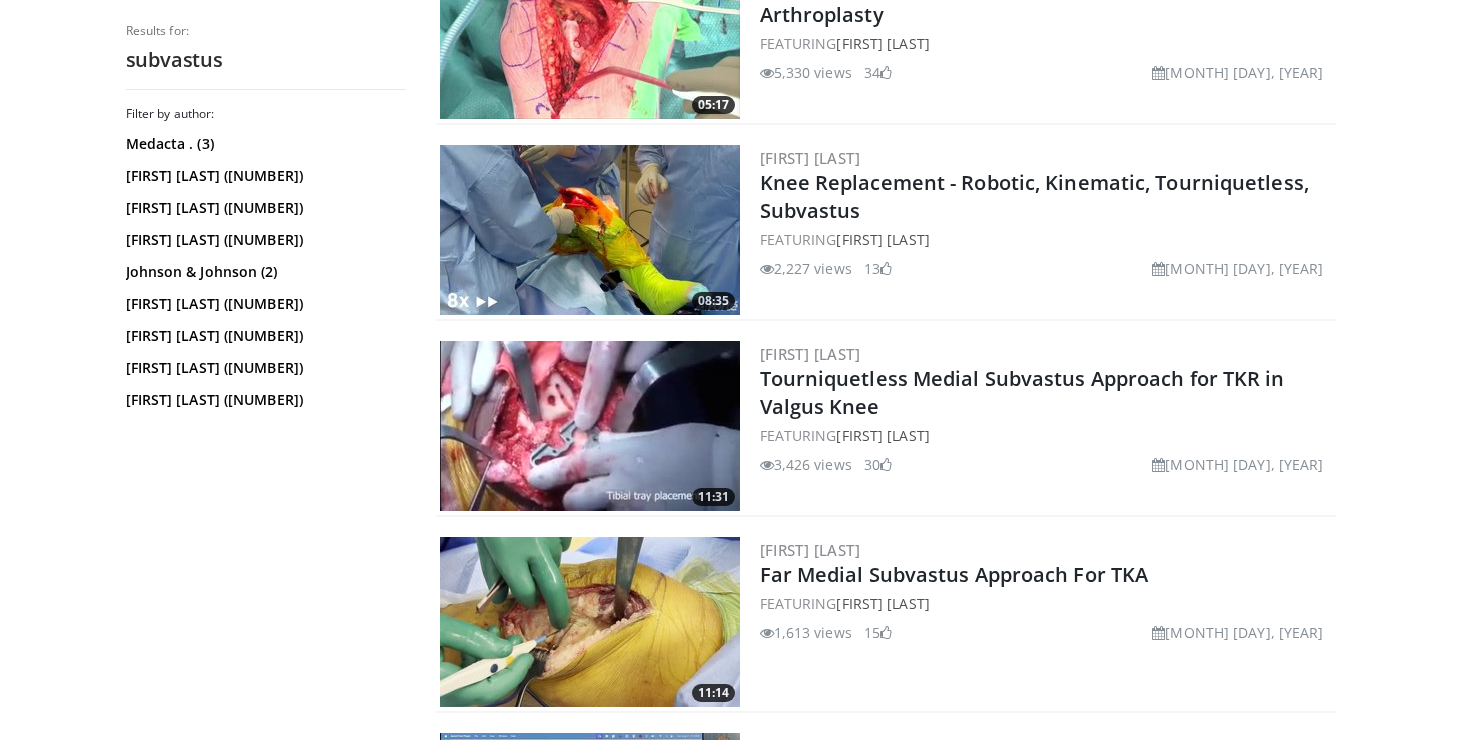 click at bounding box center [590, 426] 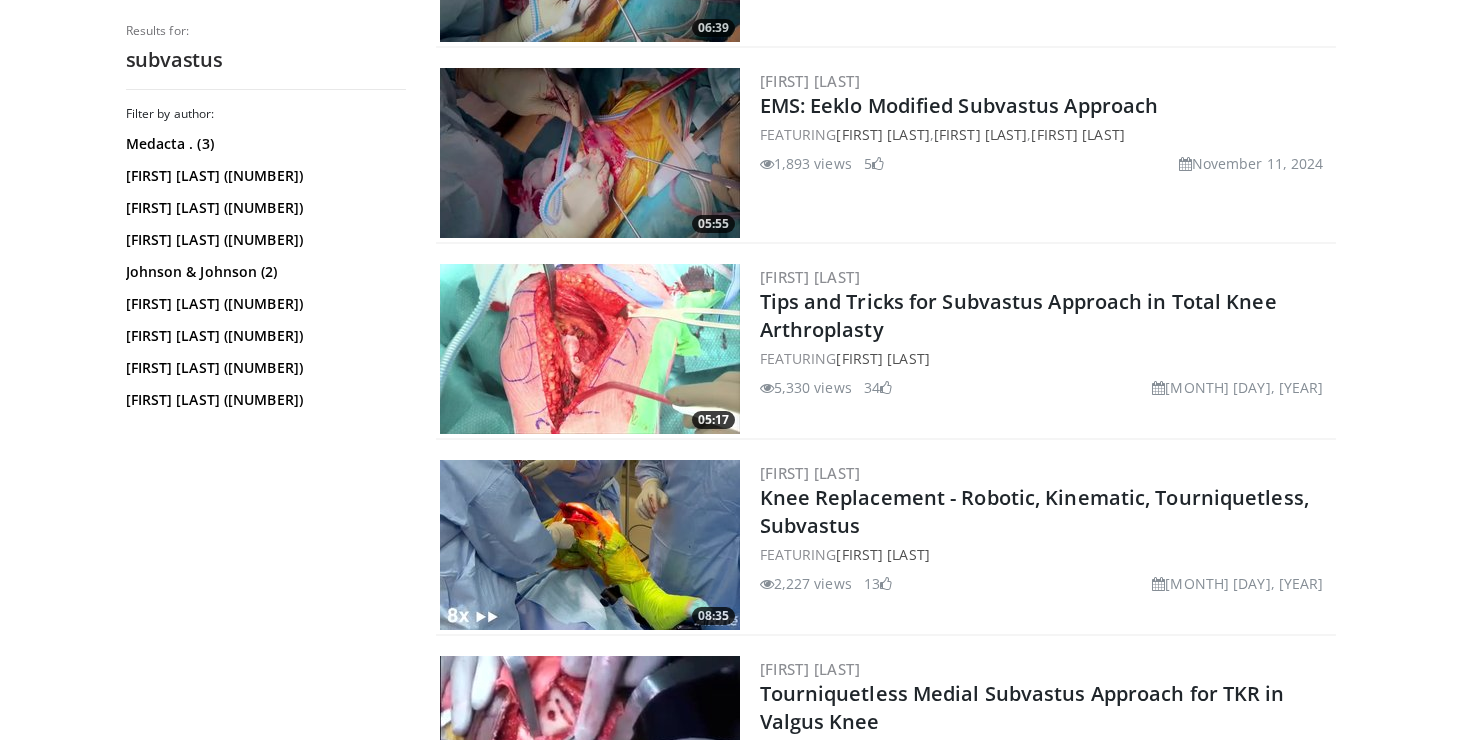 scroll, scrollTop: 990, scrollLeft: 0, axis: vertical 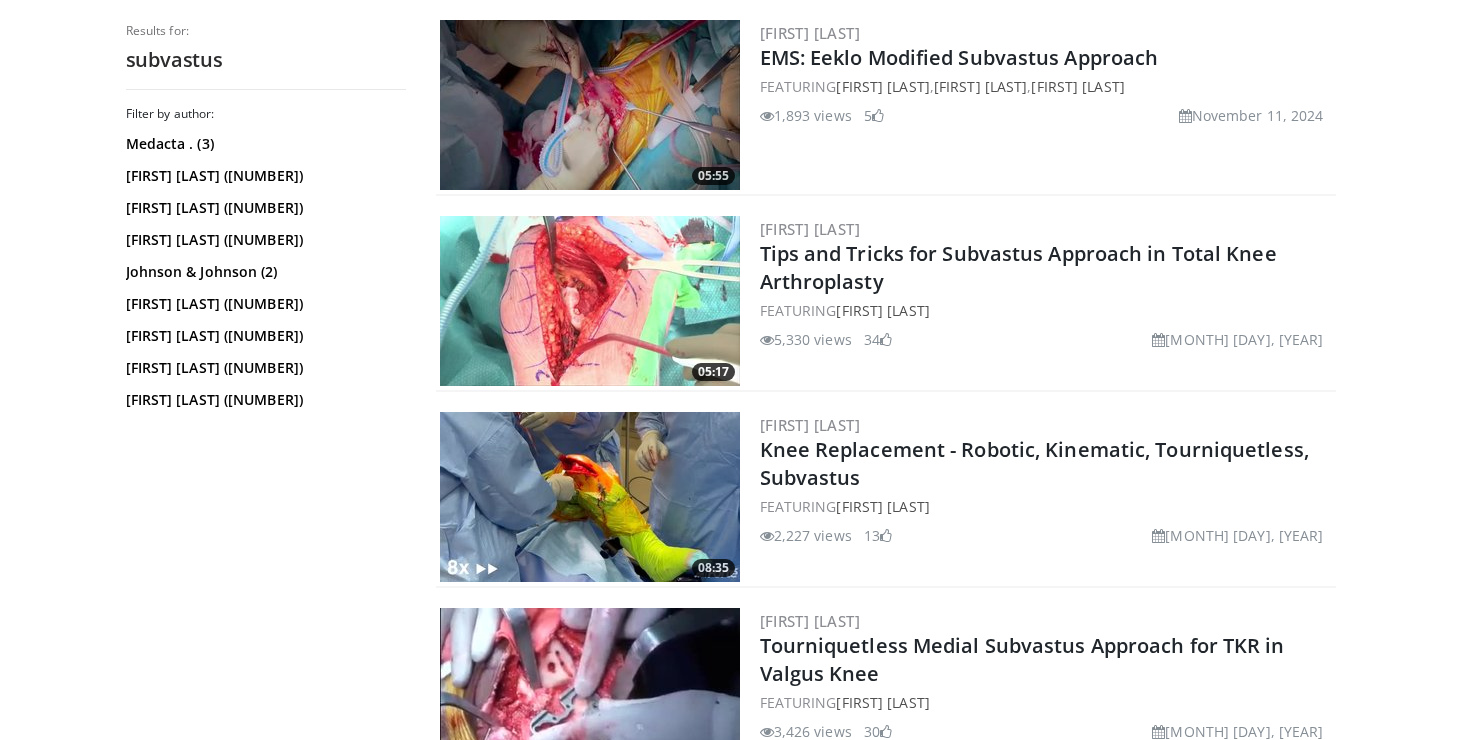 click at bounding box center (590, 497) 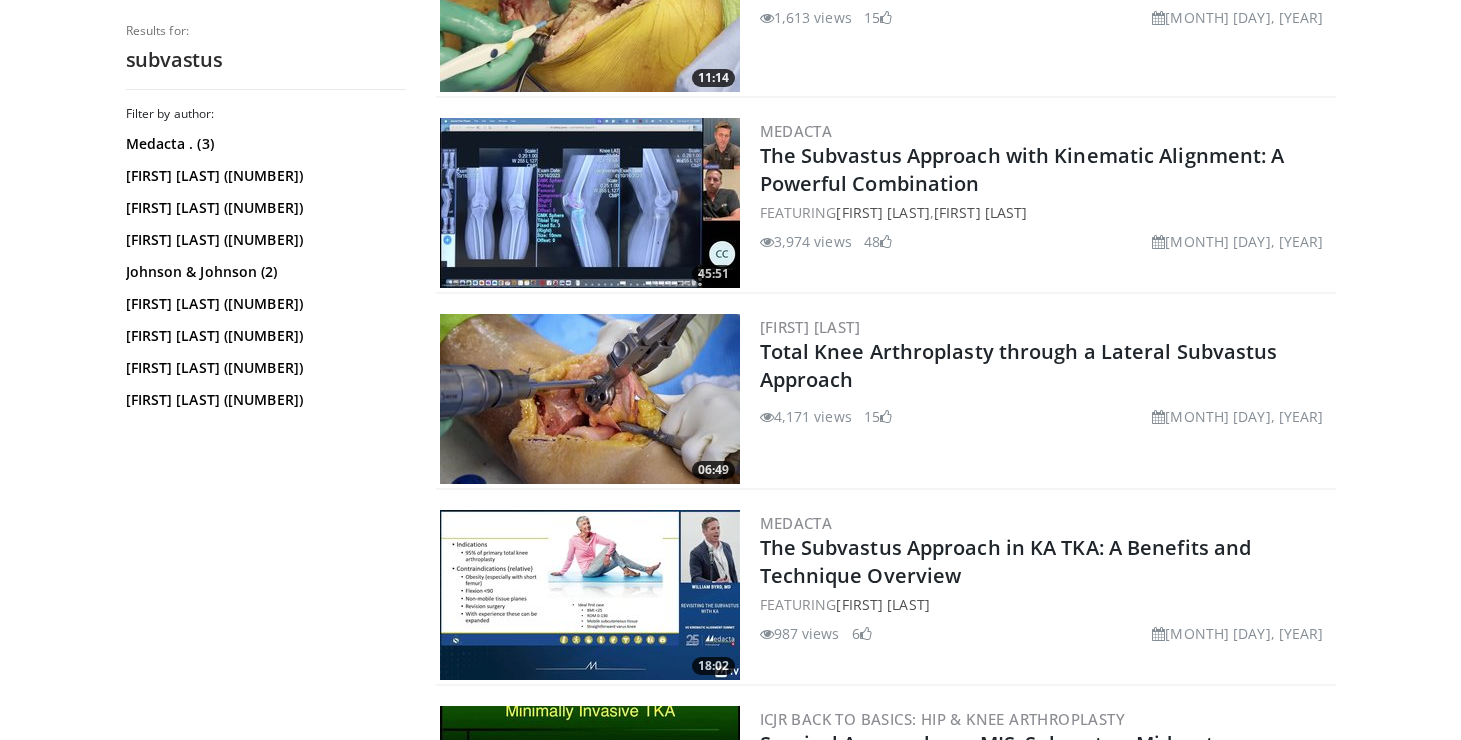scroll, scrollTop: 1873, scrollLeft: 0, axis: vertical 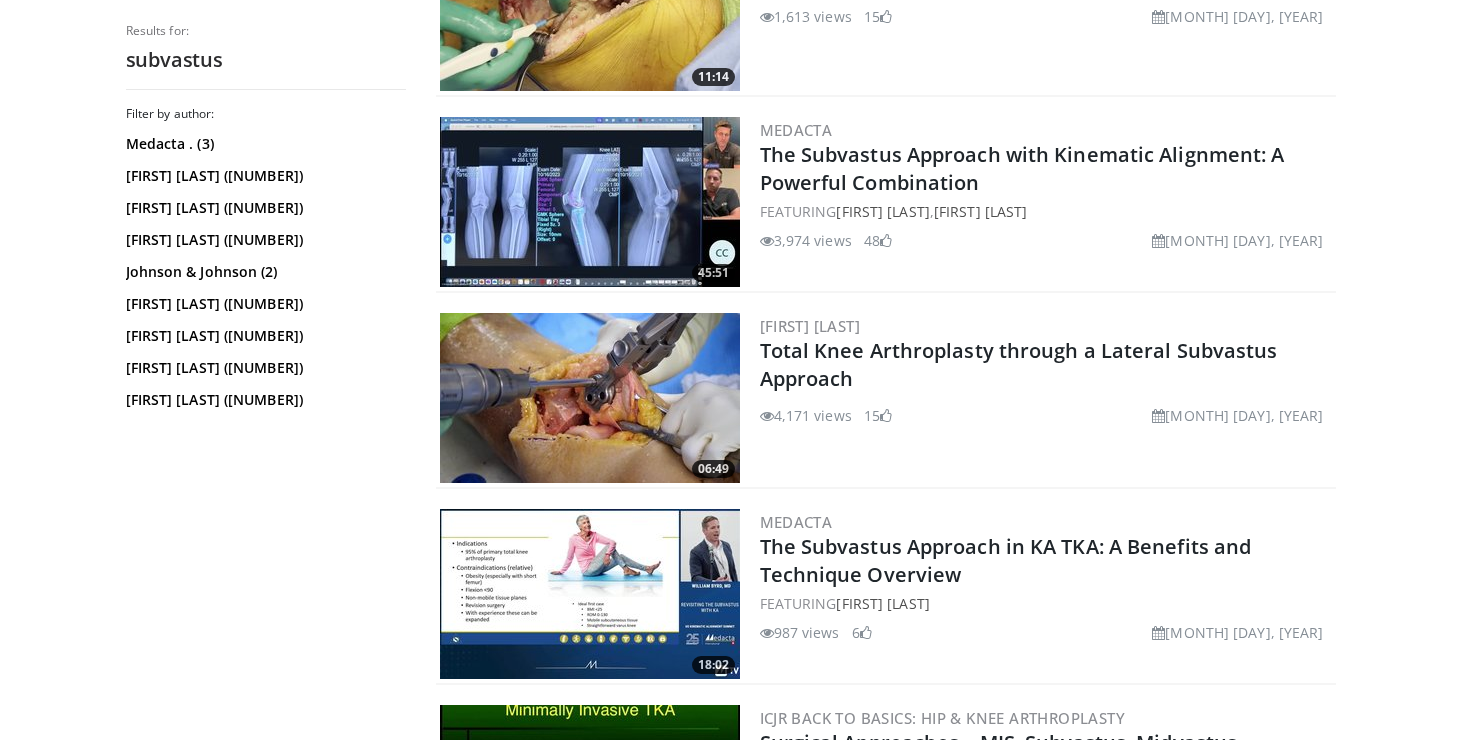 click at bounding box center (590, 594) 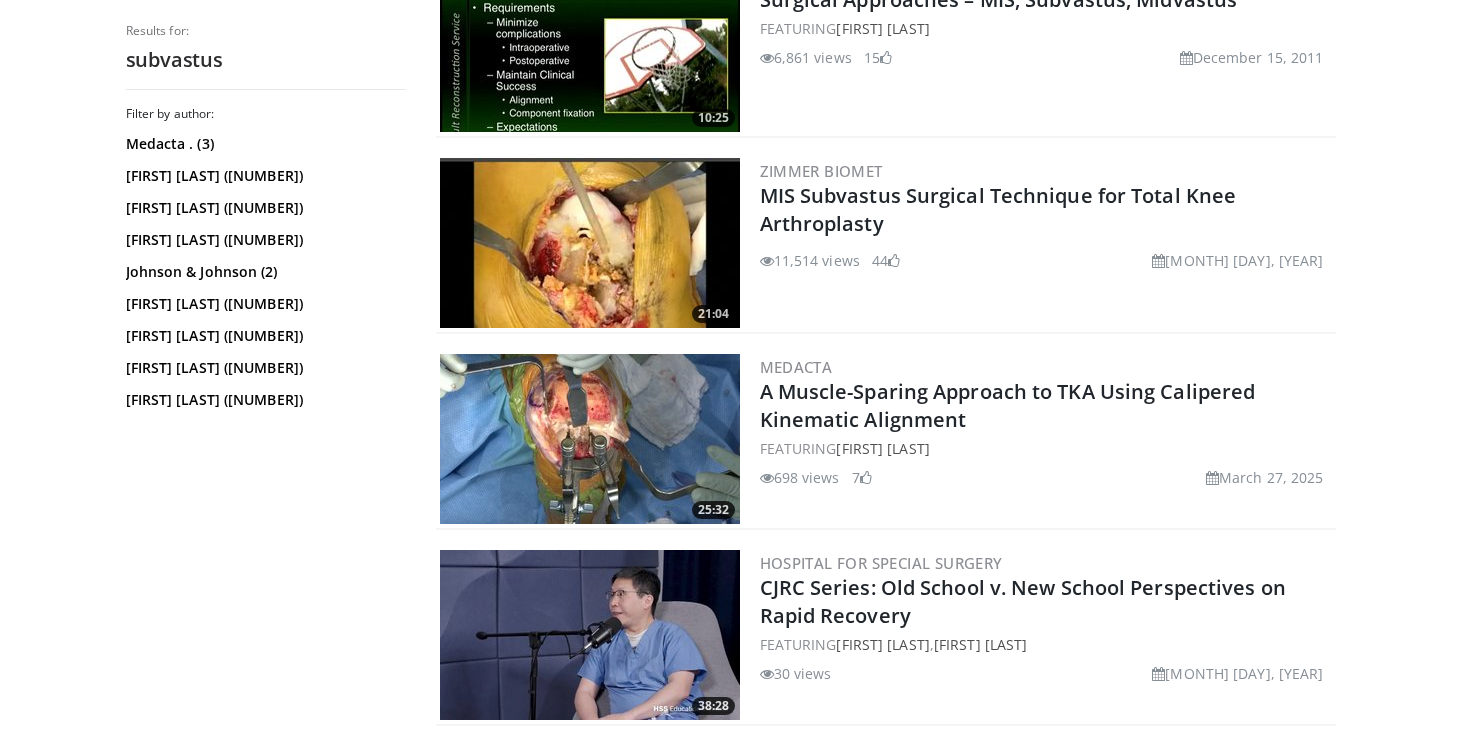 scroll, scrollTop: 2618, scrollLeft: 0, axis: vertical 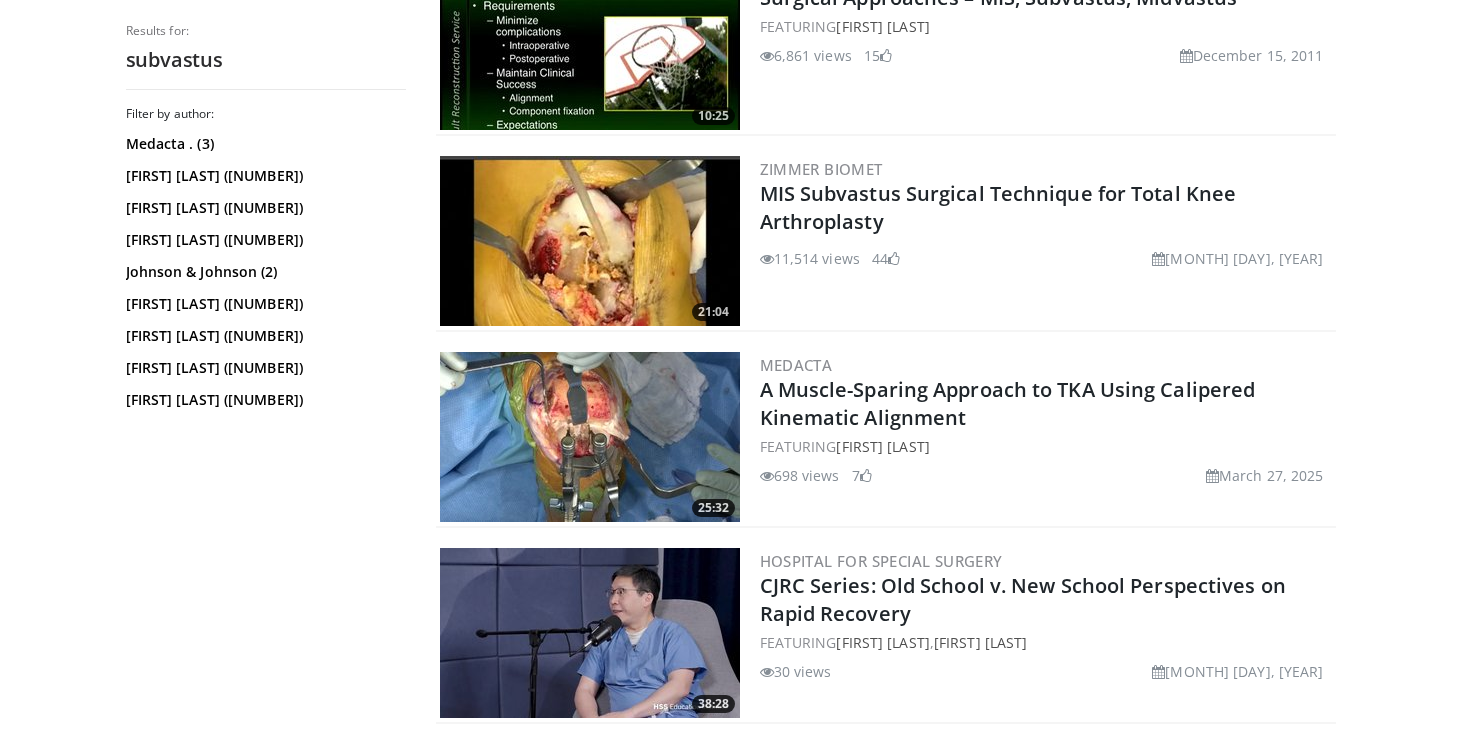 click at bounding box center [590, 437] 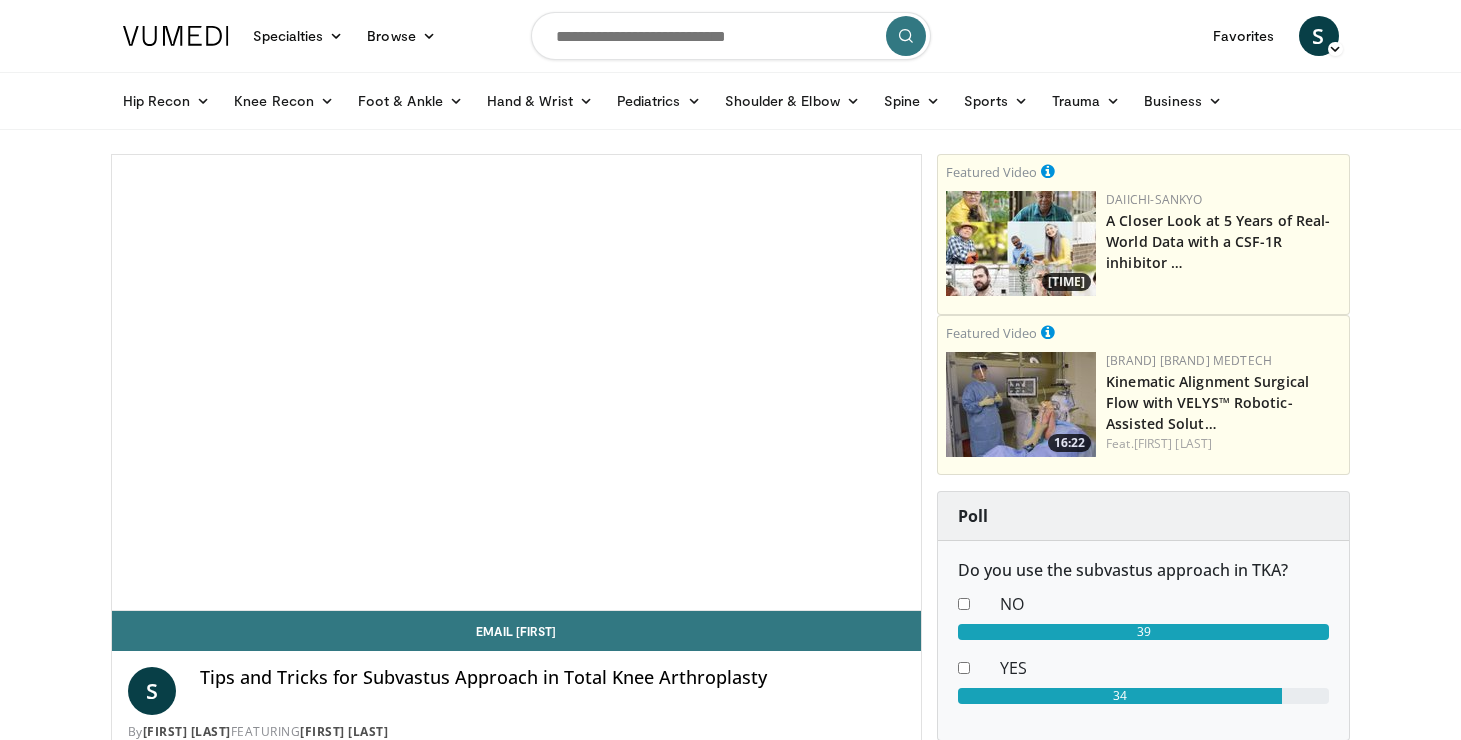 scroll, scrollTop: 0, scrollLeft: 0, axis: both 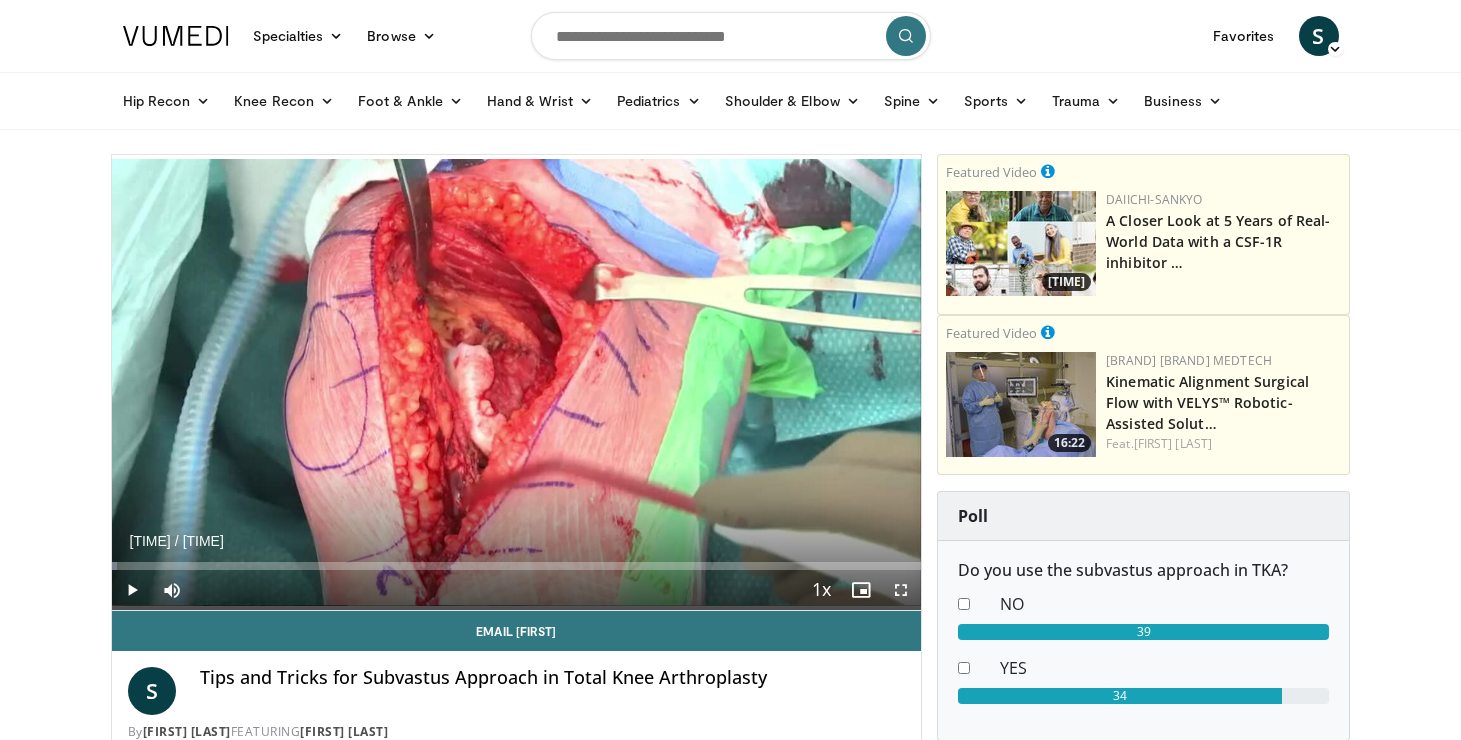click at bounding box center (132, 590) 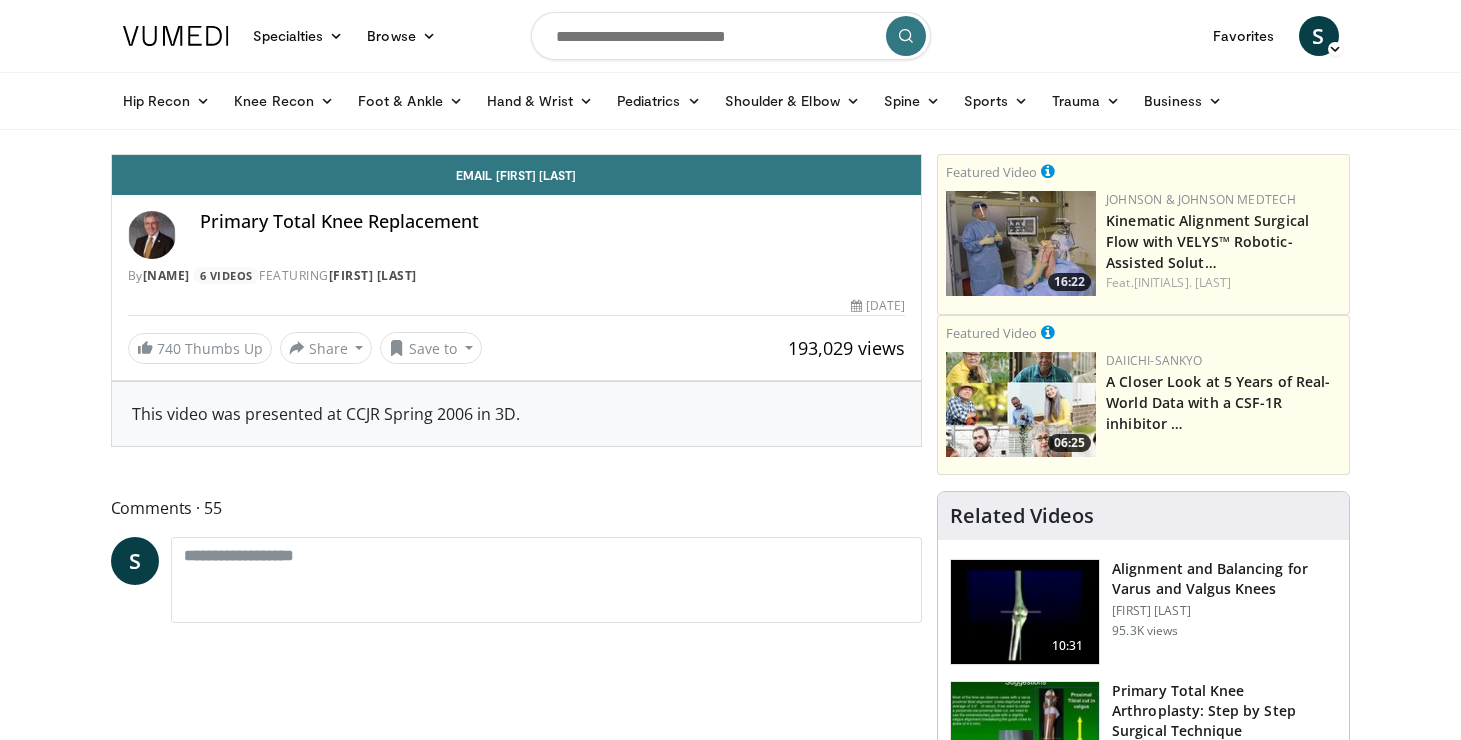 scroll, scrollTop: 0, scrollLeft: 0, axis: both 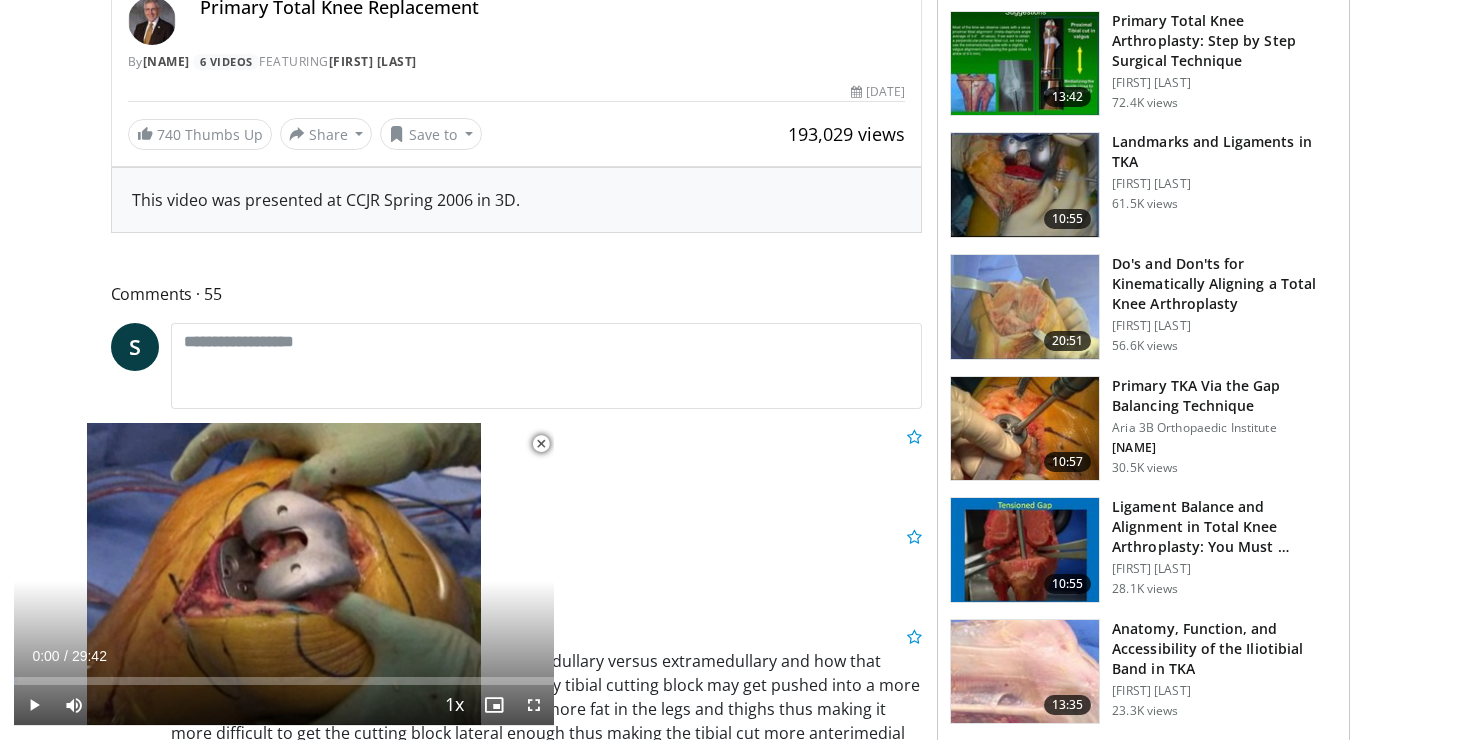 click at bounding box center [541, 444] 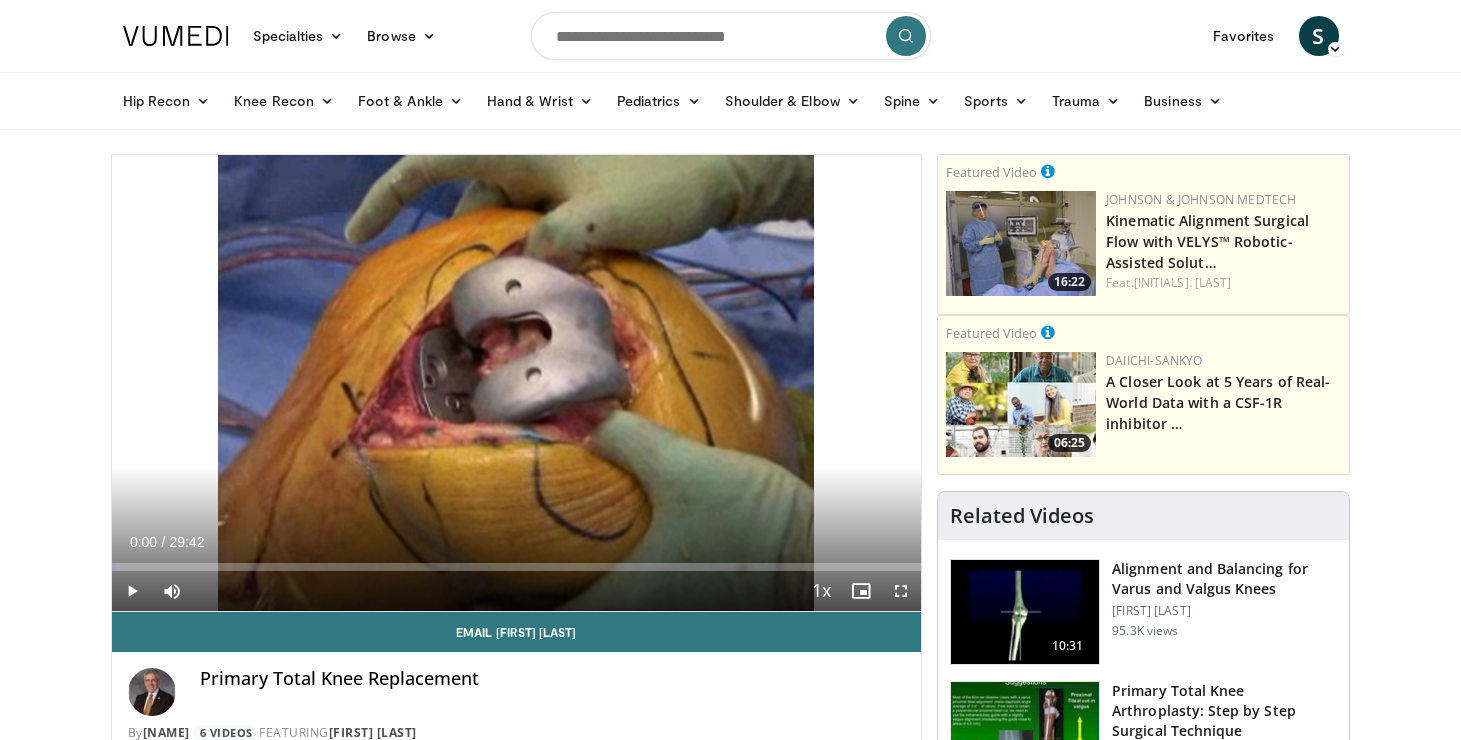 scroll, scrollTop: 0, scrollLeft: 0, axis: both 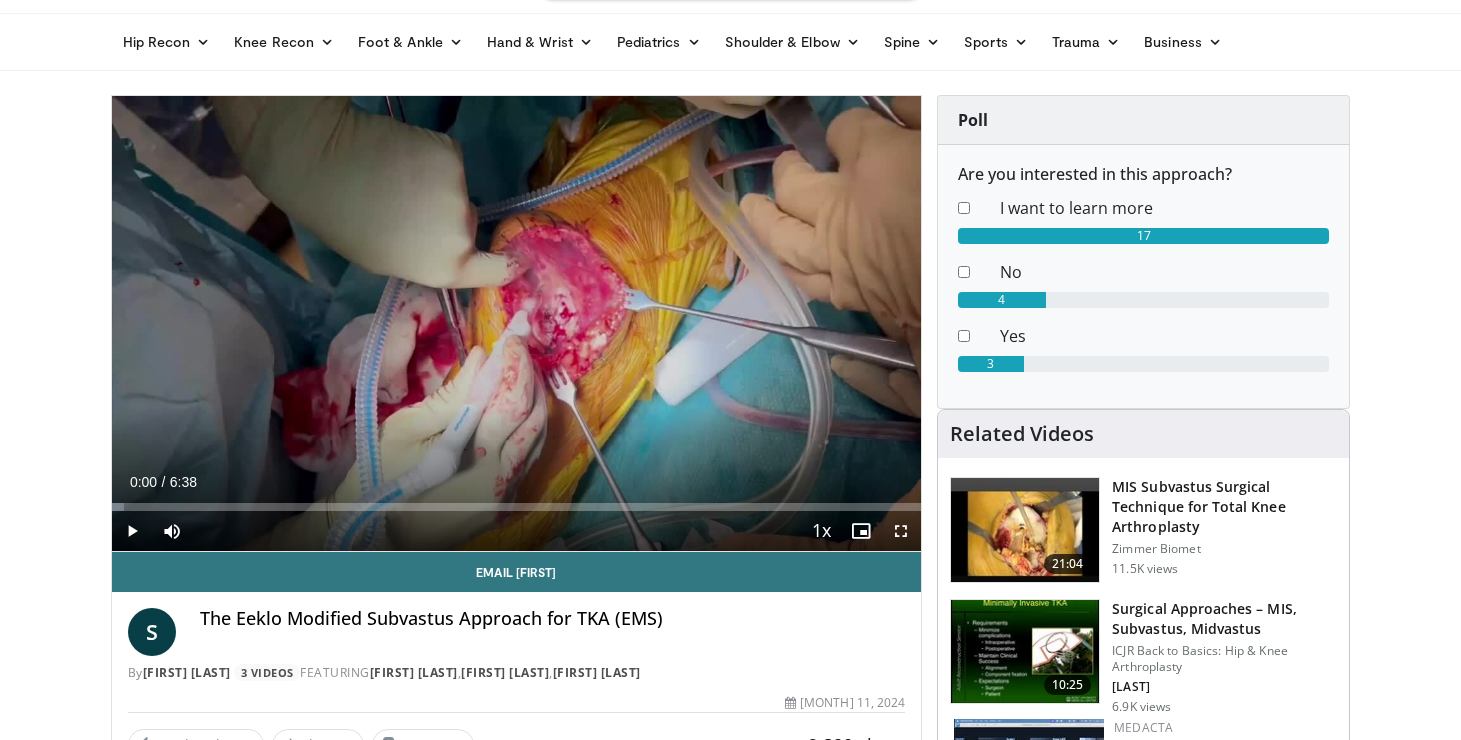 click at bounding box center (132, 531) 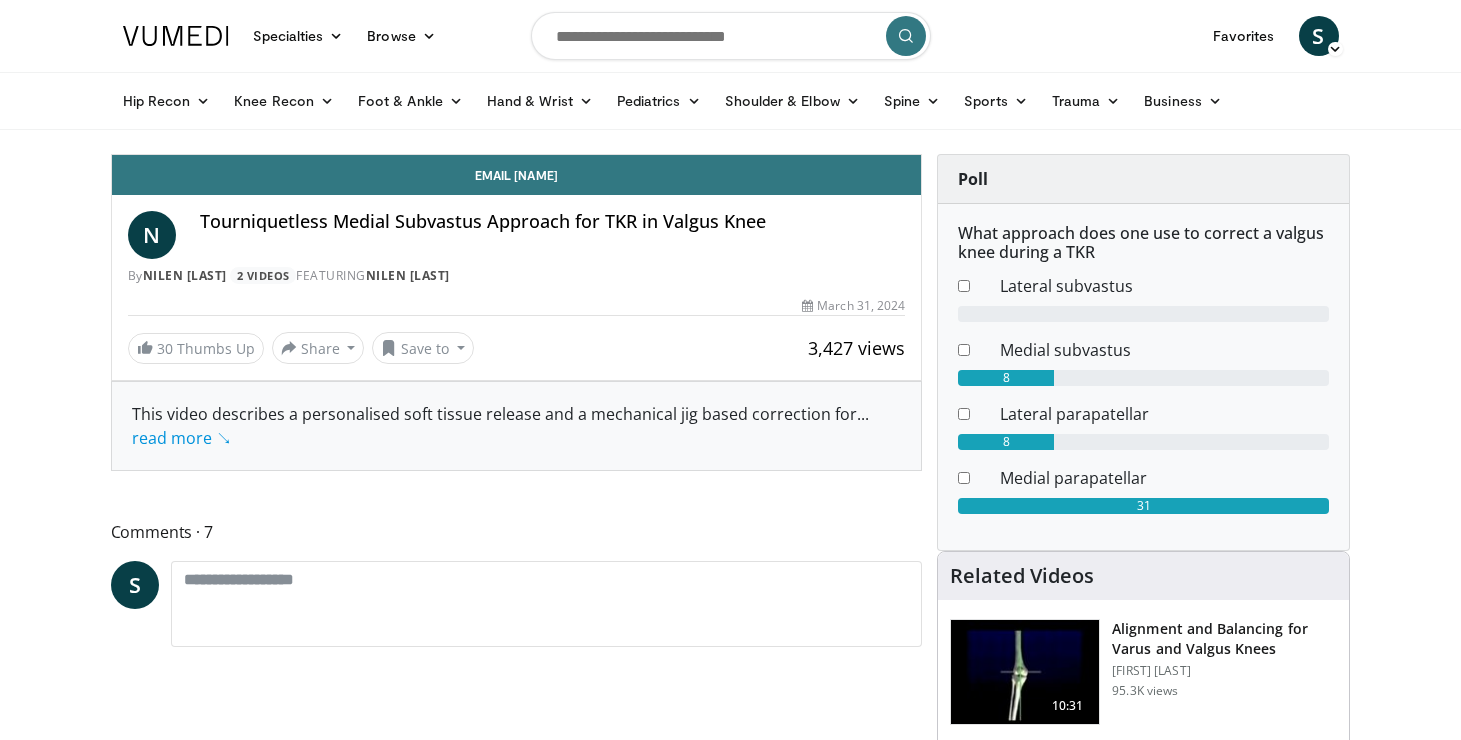 scroll, scrollTop: 0, scrollLeft: 0, axis: both 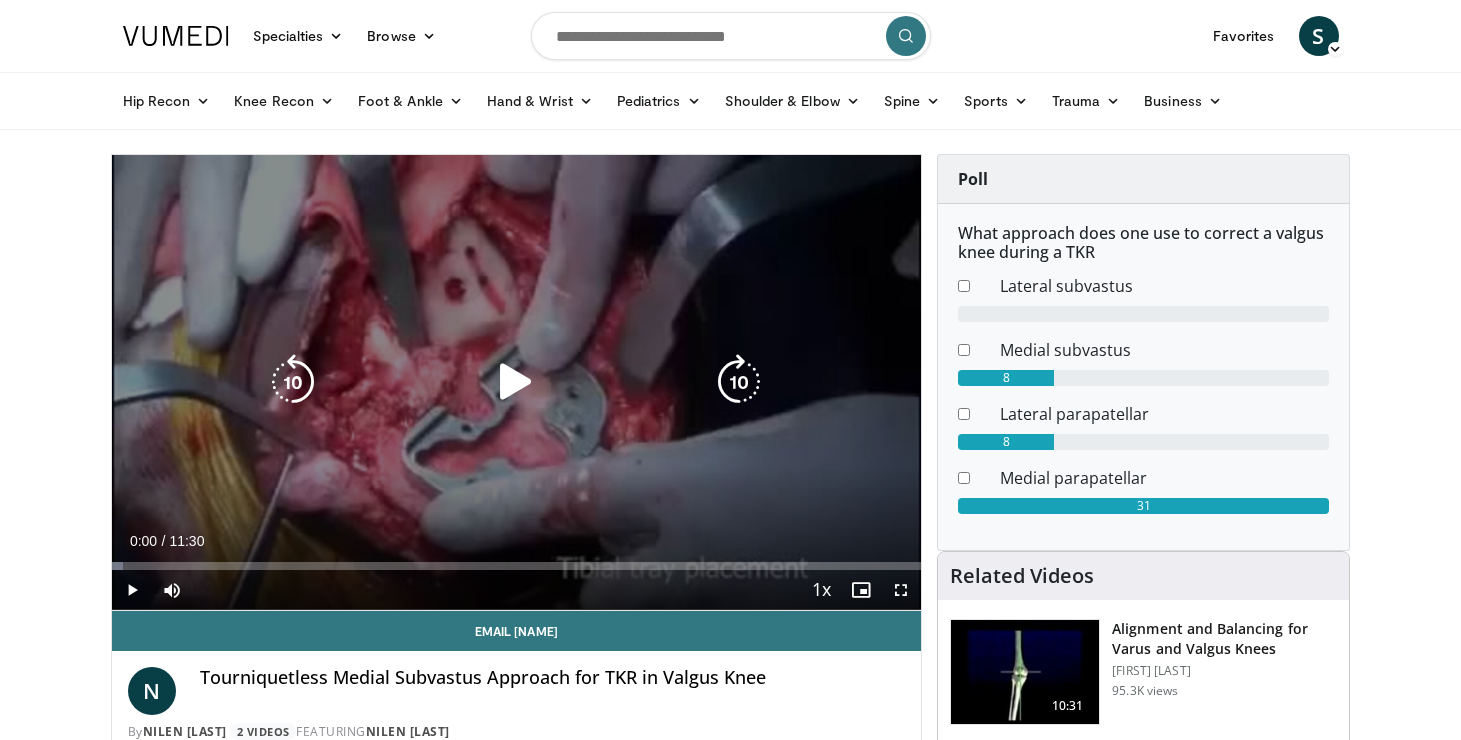 click at bounding box center (516, 382) 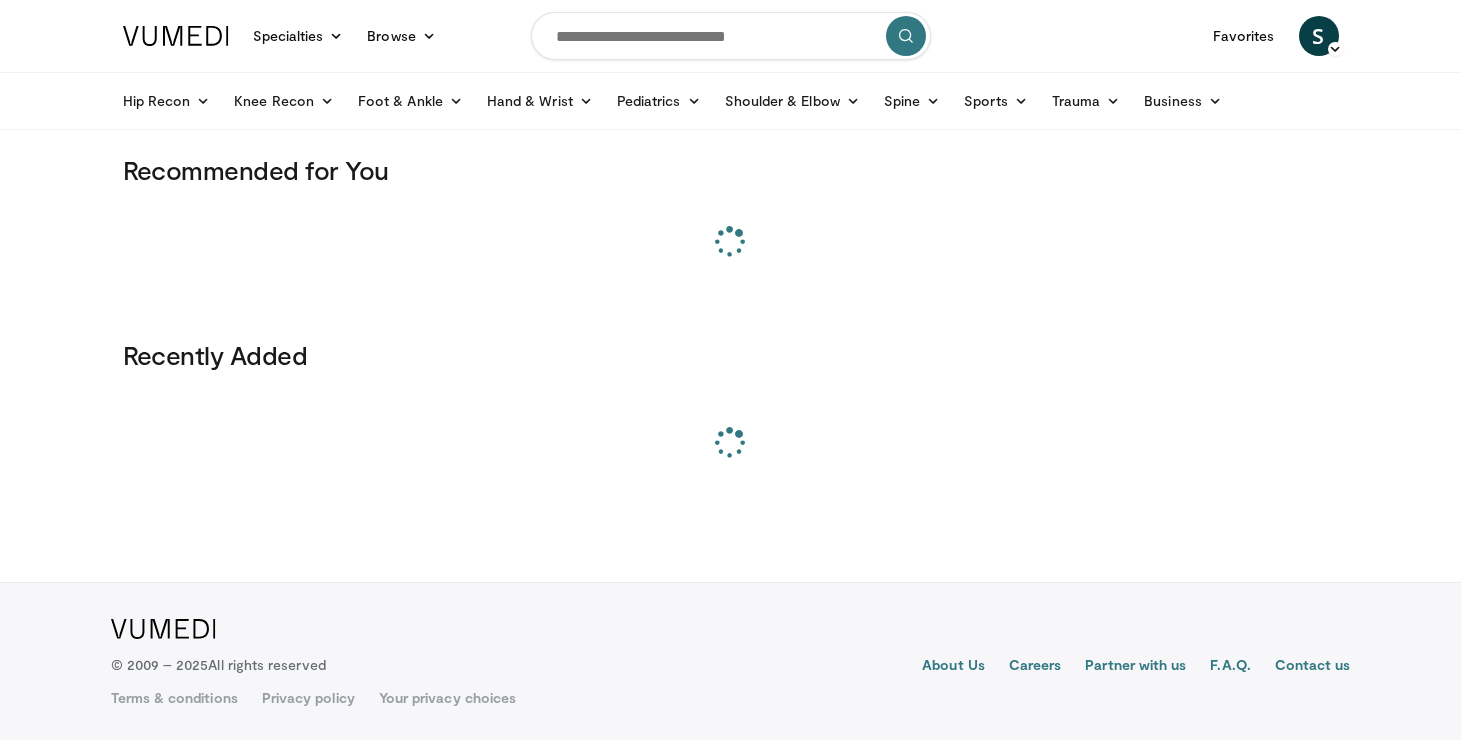 scroll, scrollTop: 0, scrollLeft: 0, axis: both 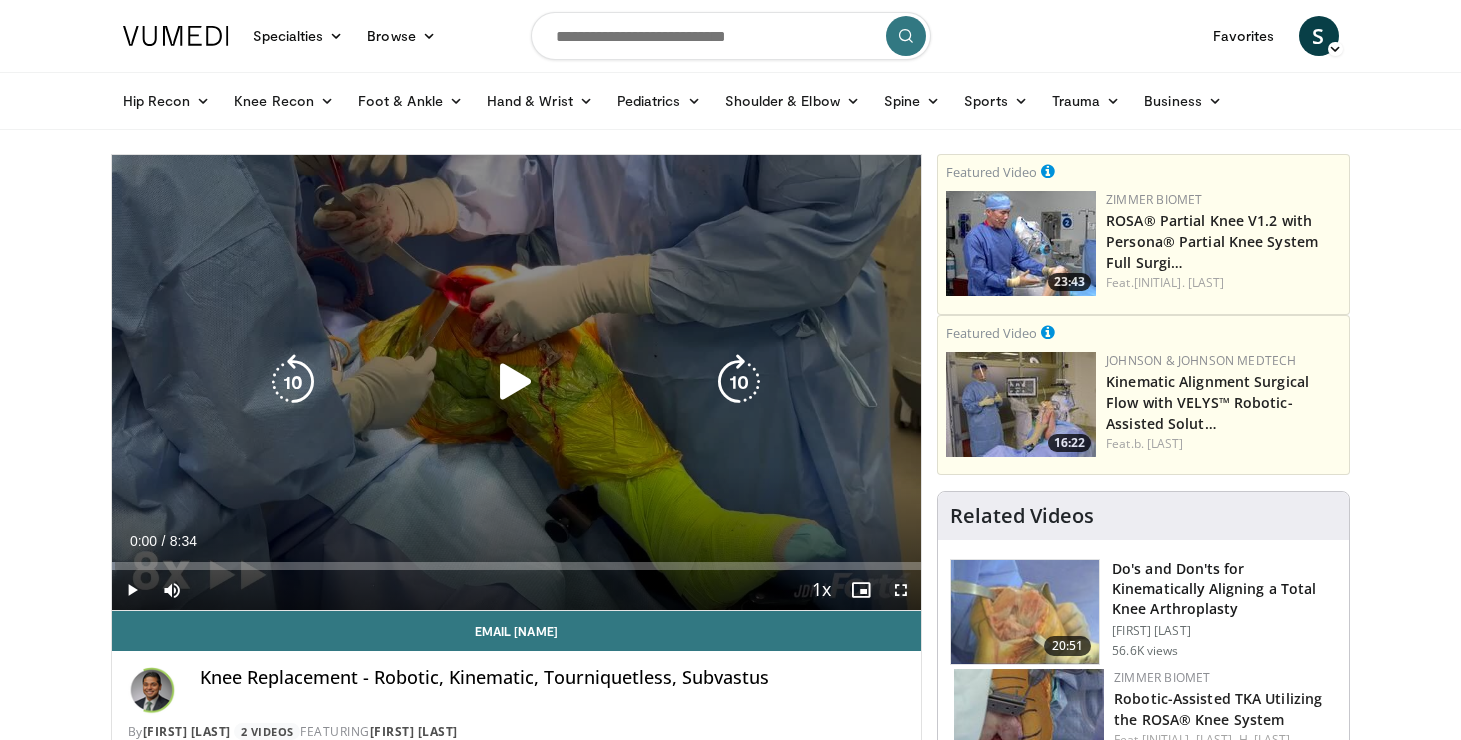 click at bounding box center (516, 382) 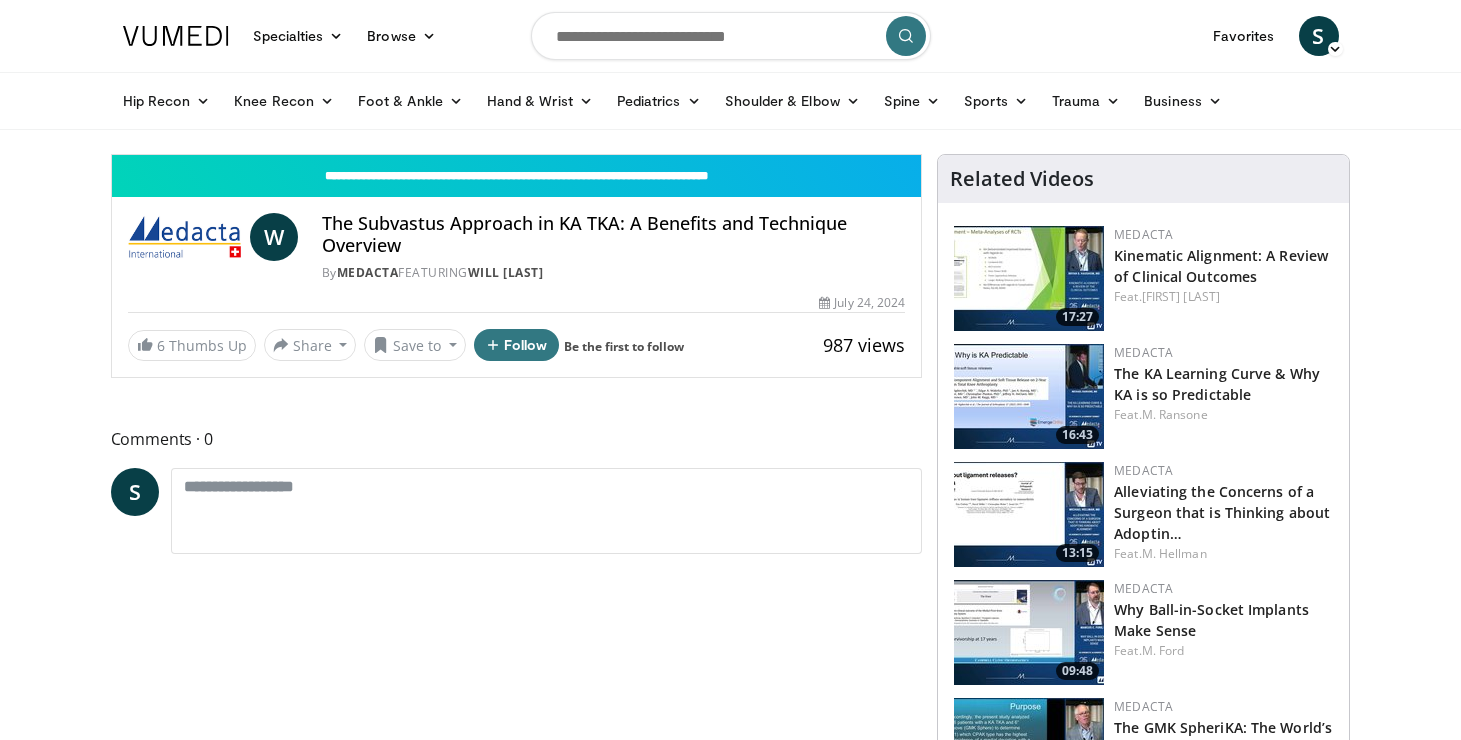 scroll, scrollTop: 0, scrollLeft: 0, axis: both 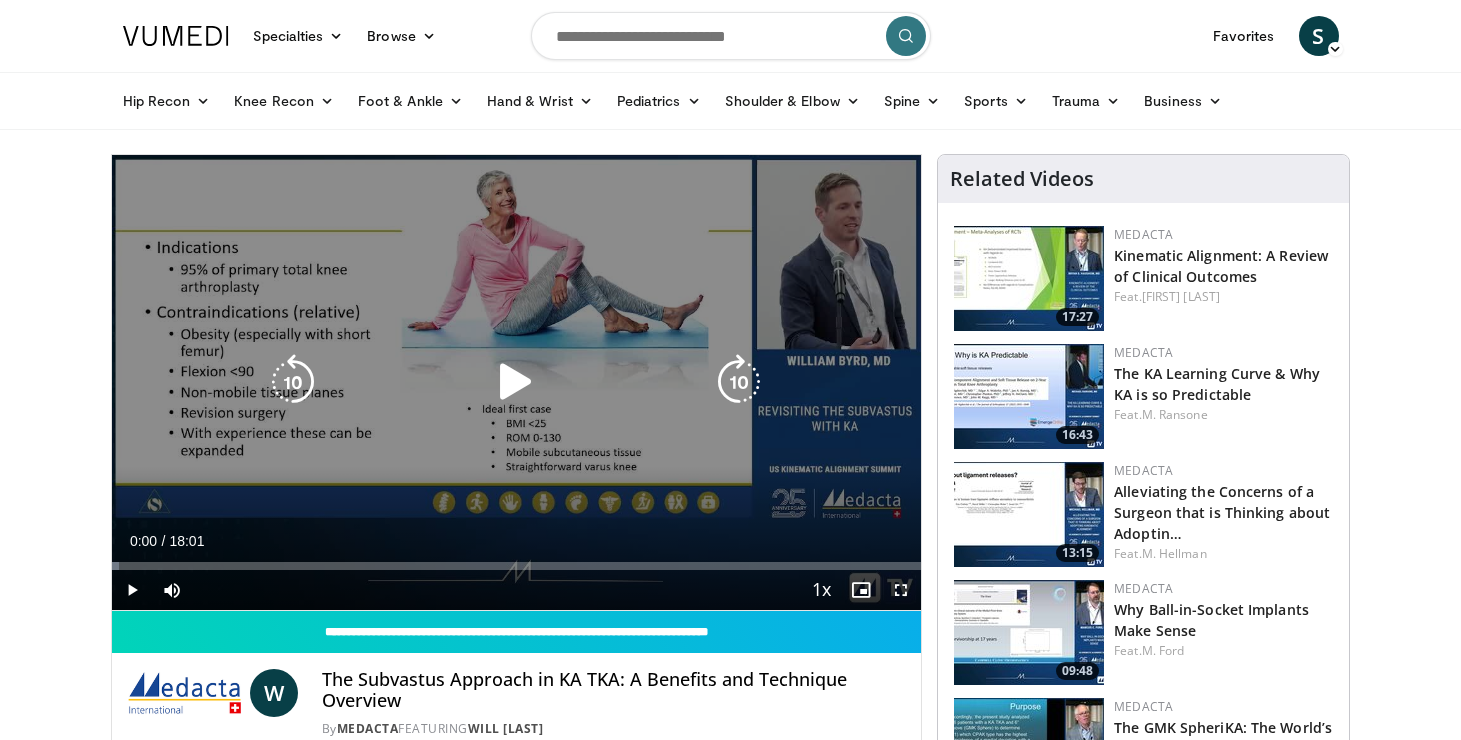 click at bounding box center (516, 382) 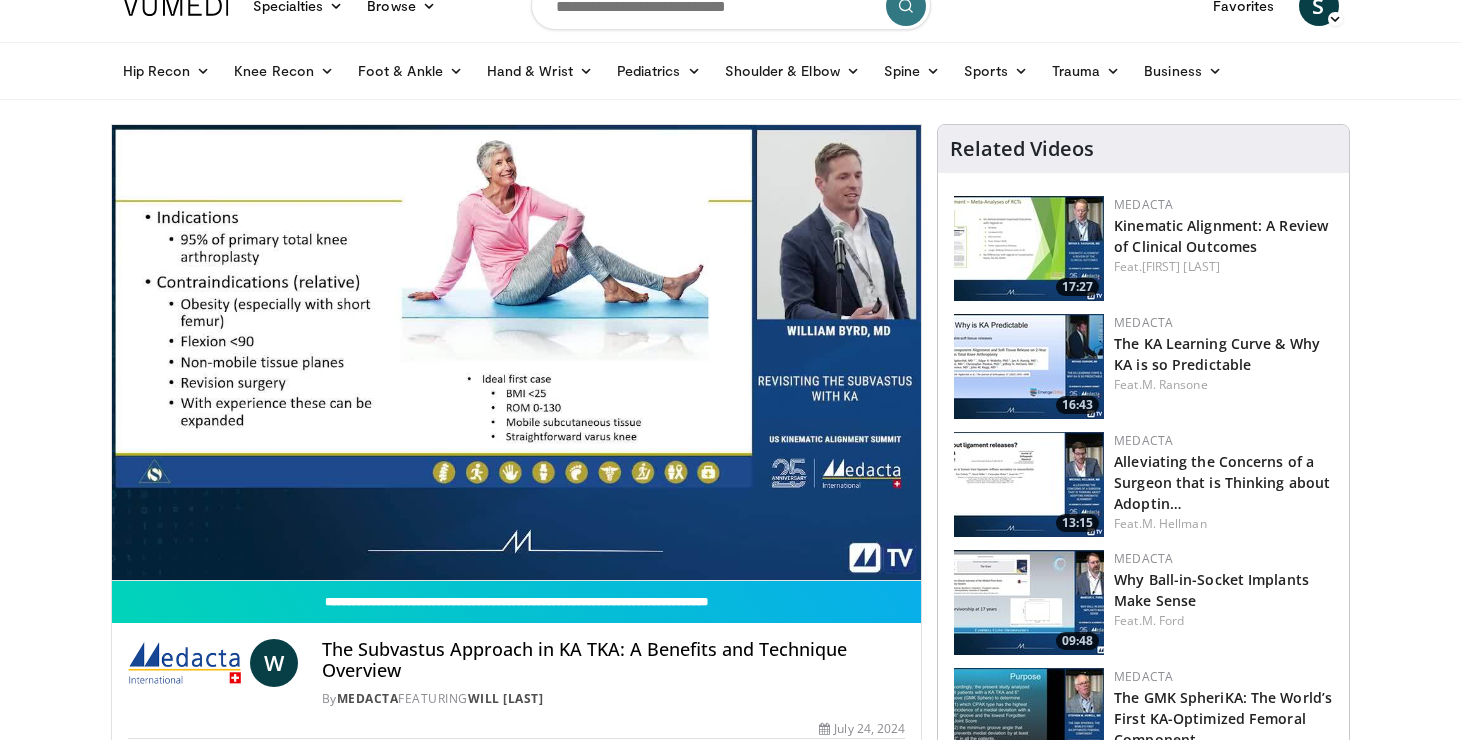 scroll, scrollTop: 35, scrollLeft: 0, axis: vertical 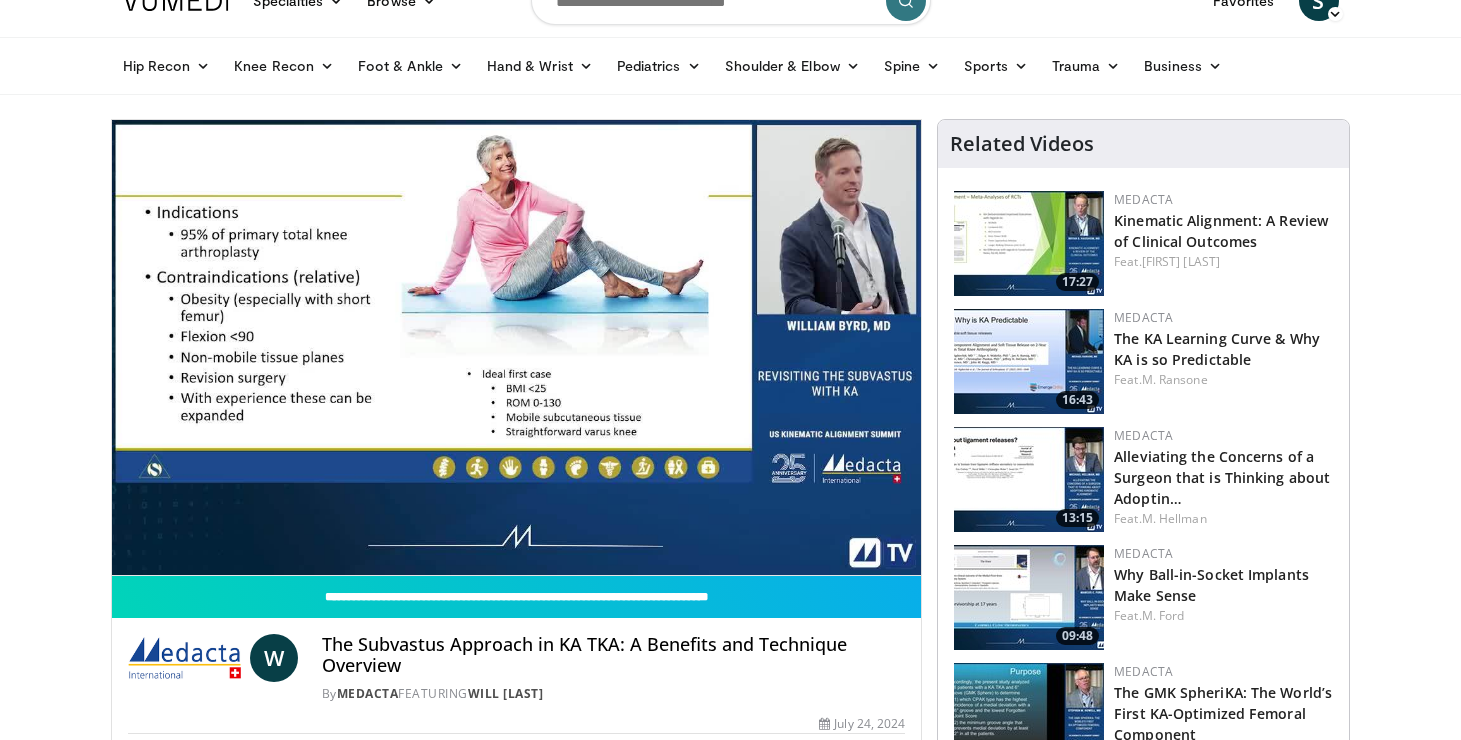 click on "**********" at bounding box center [517, 348] 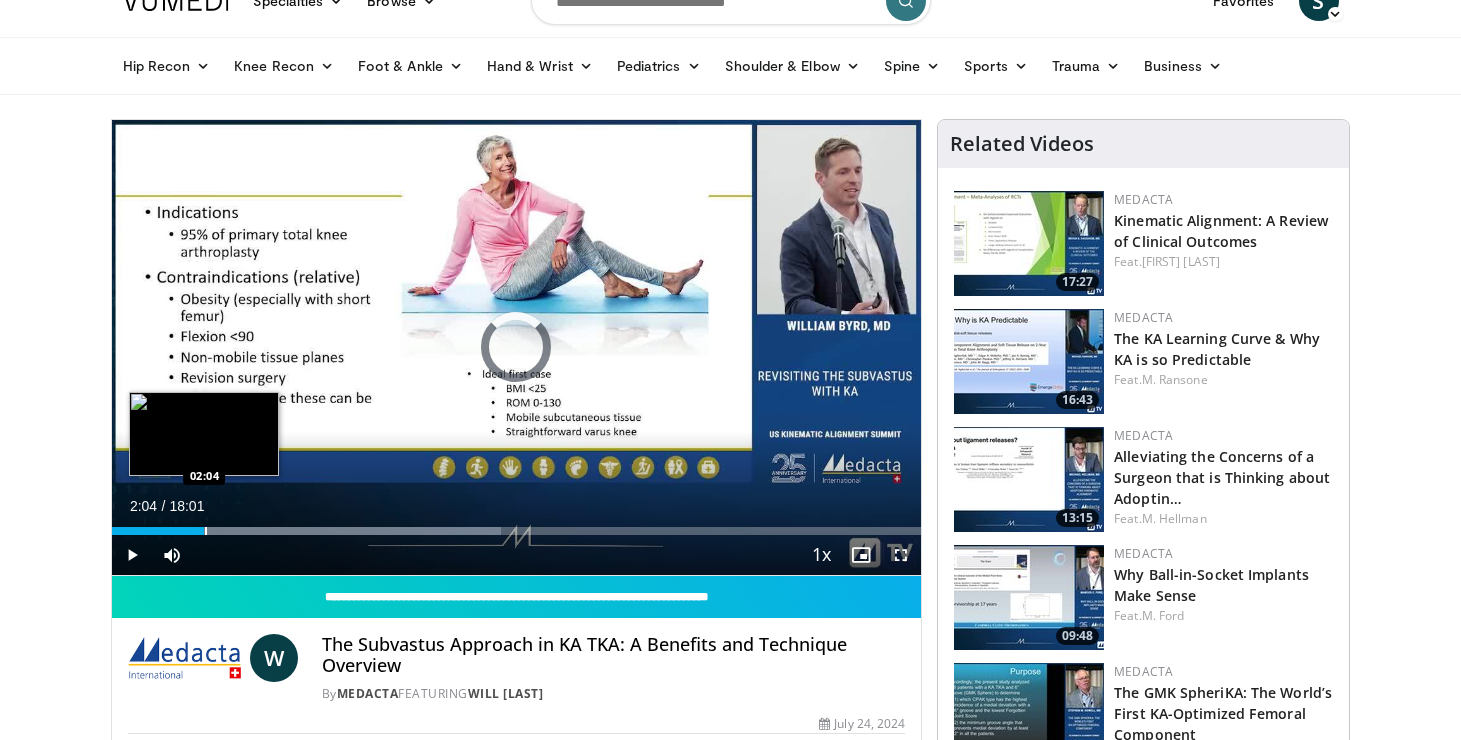 click at bounding box center (206, 531) 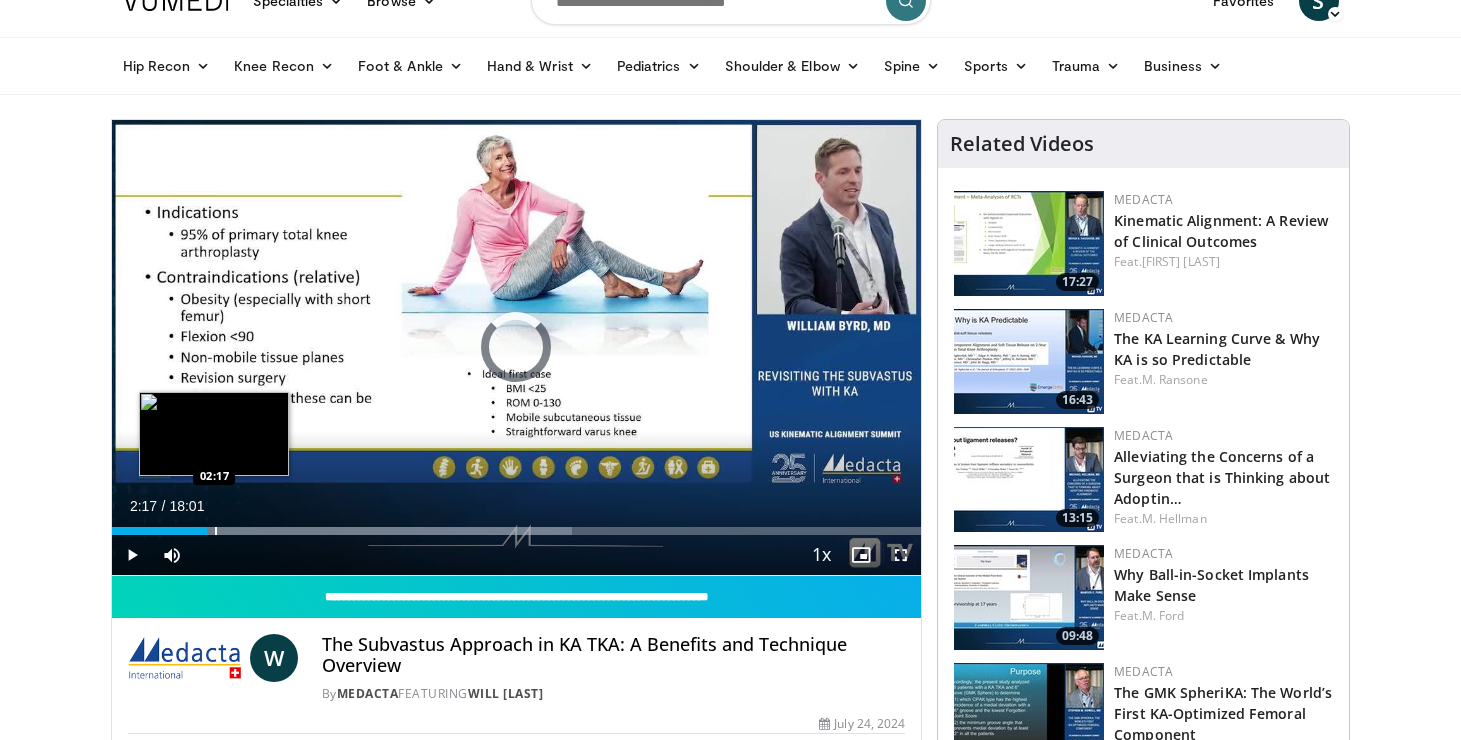 click at bounding box center [216, 531] 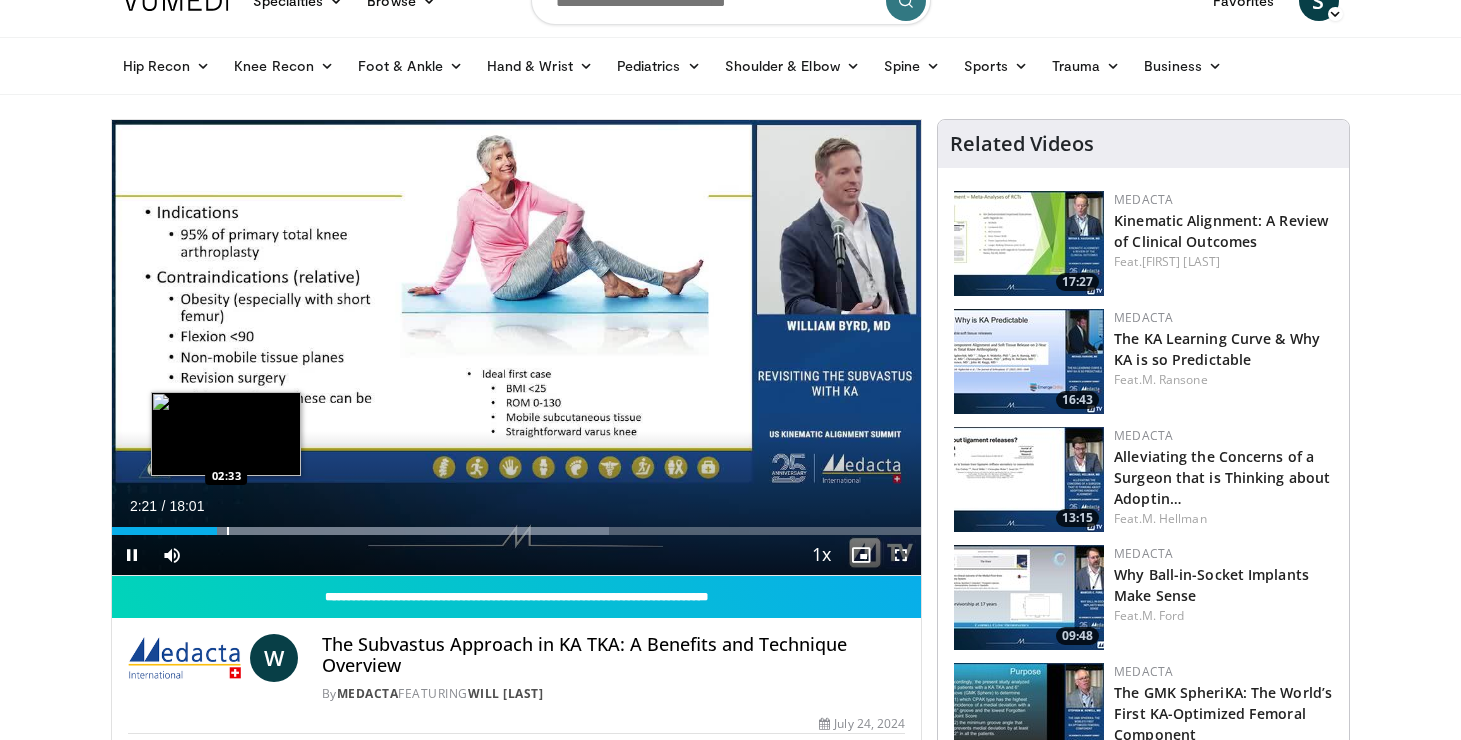 click at bounding box center (228, 531) 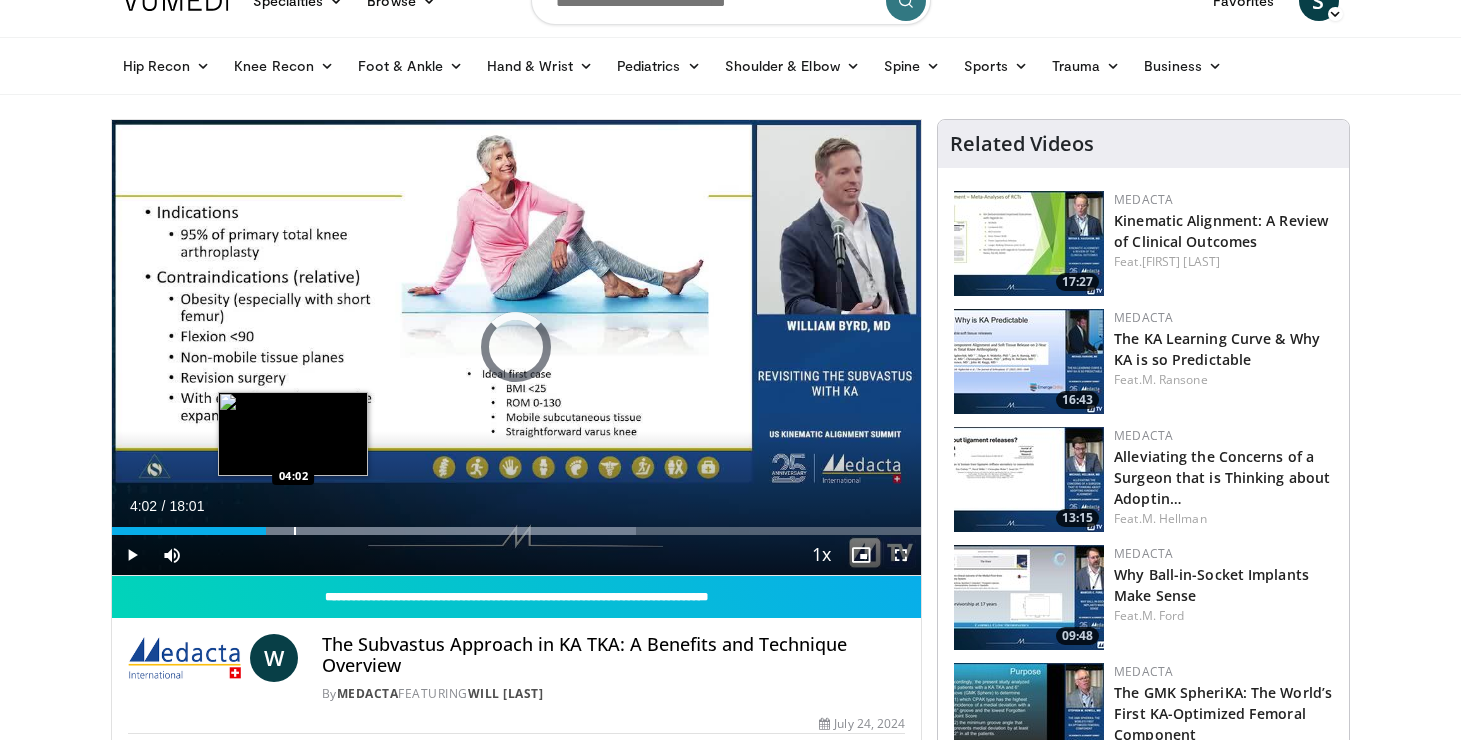 click at bounding box center [295, 531] 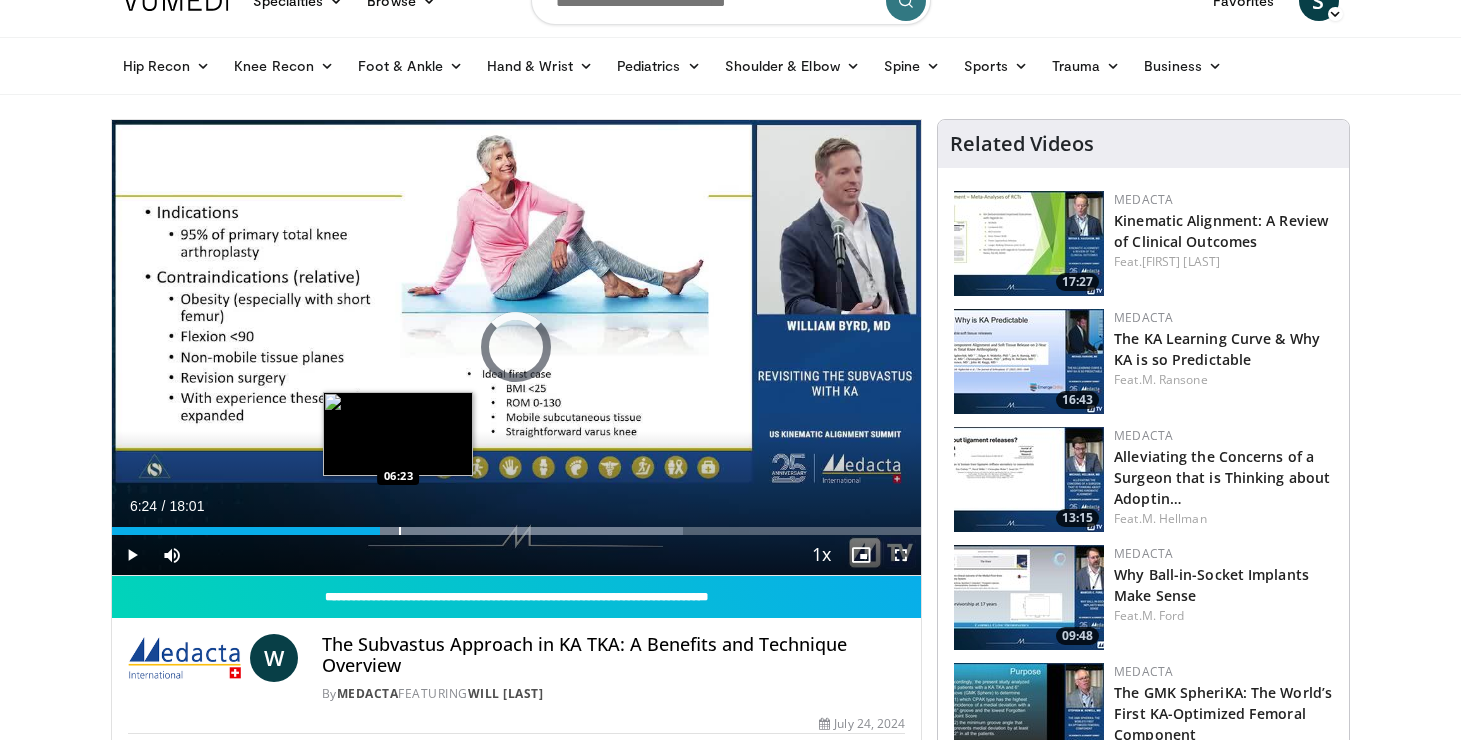 click at bounding box center (400, 531) 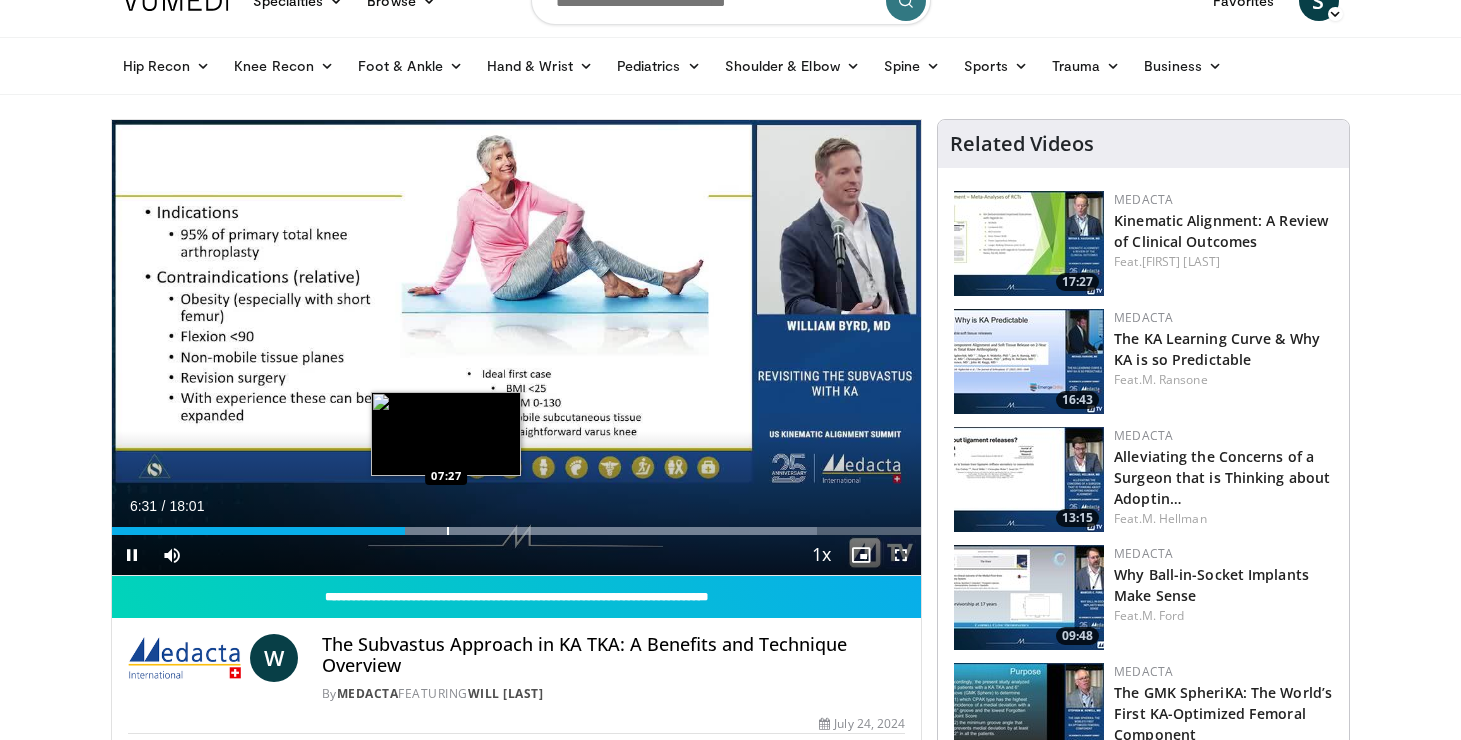 click on "Loaded :  87.11% 06:31 07:27" at bounding box center (517, 525) 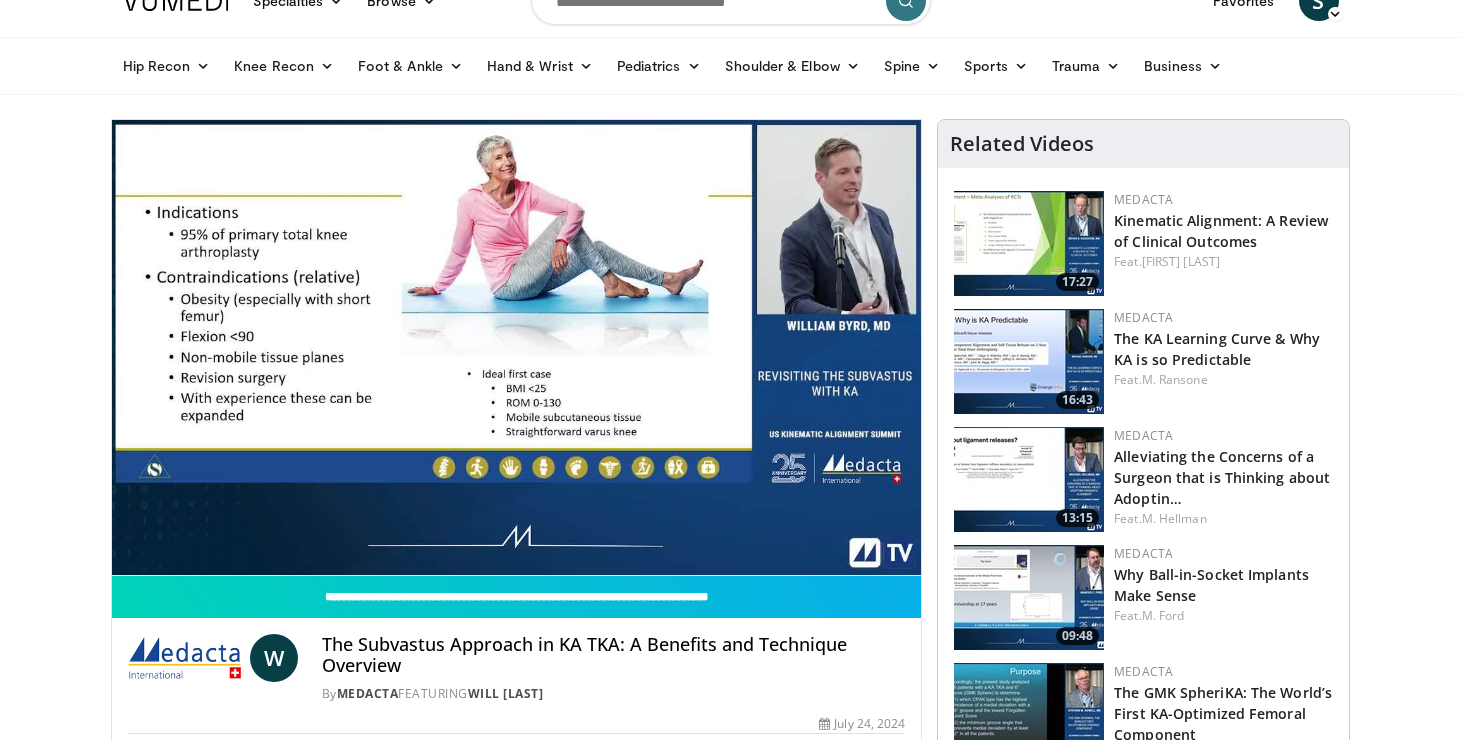 click on "**********" at bounding box center [517, 348] 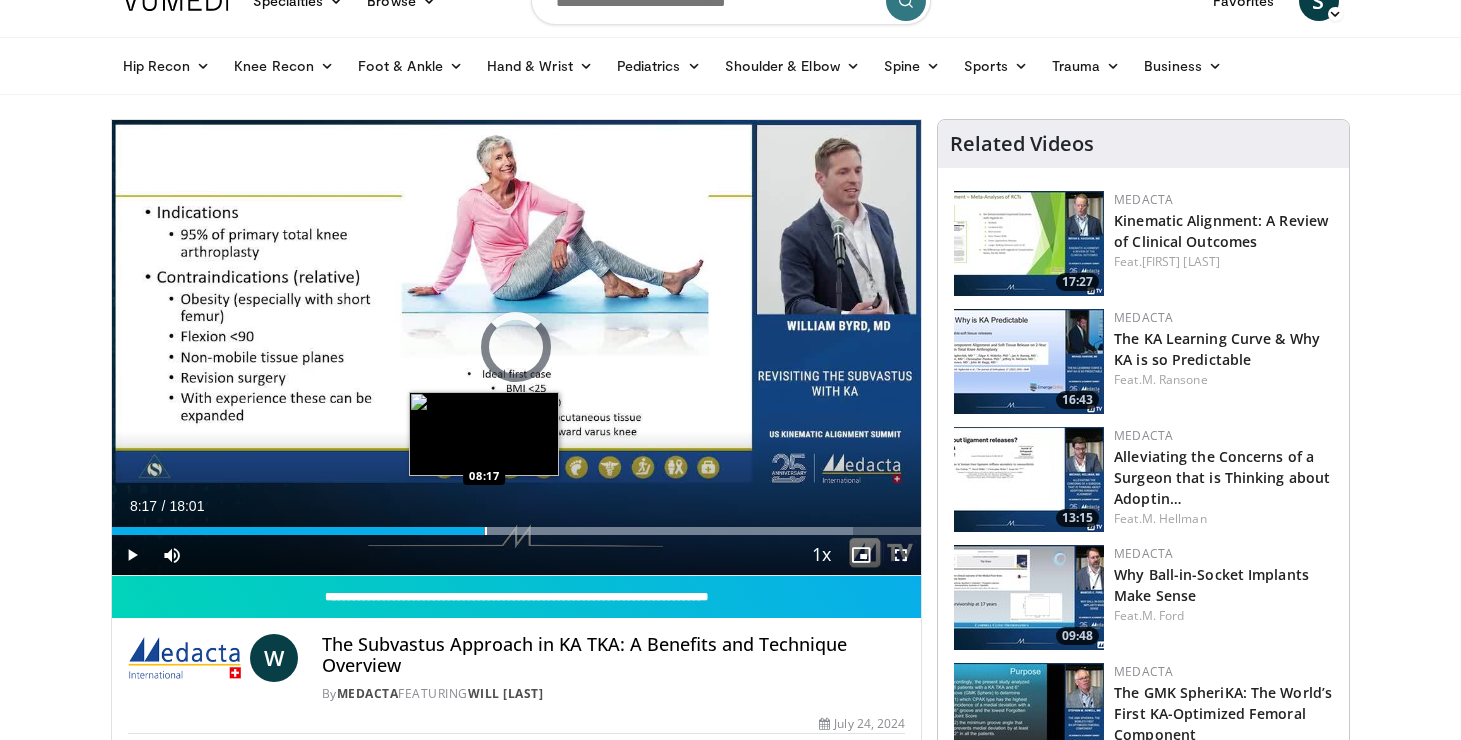 click at bounding box center [486, 531] 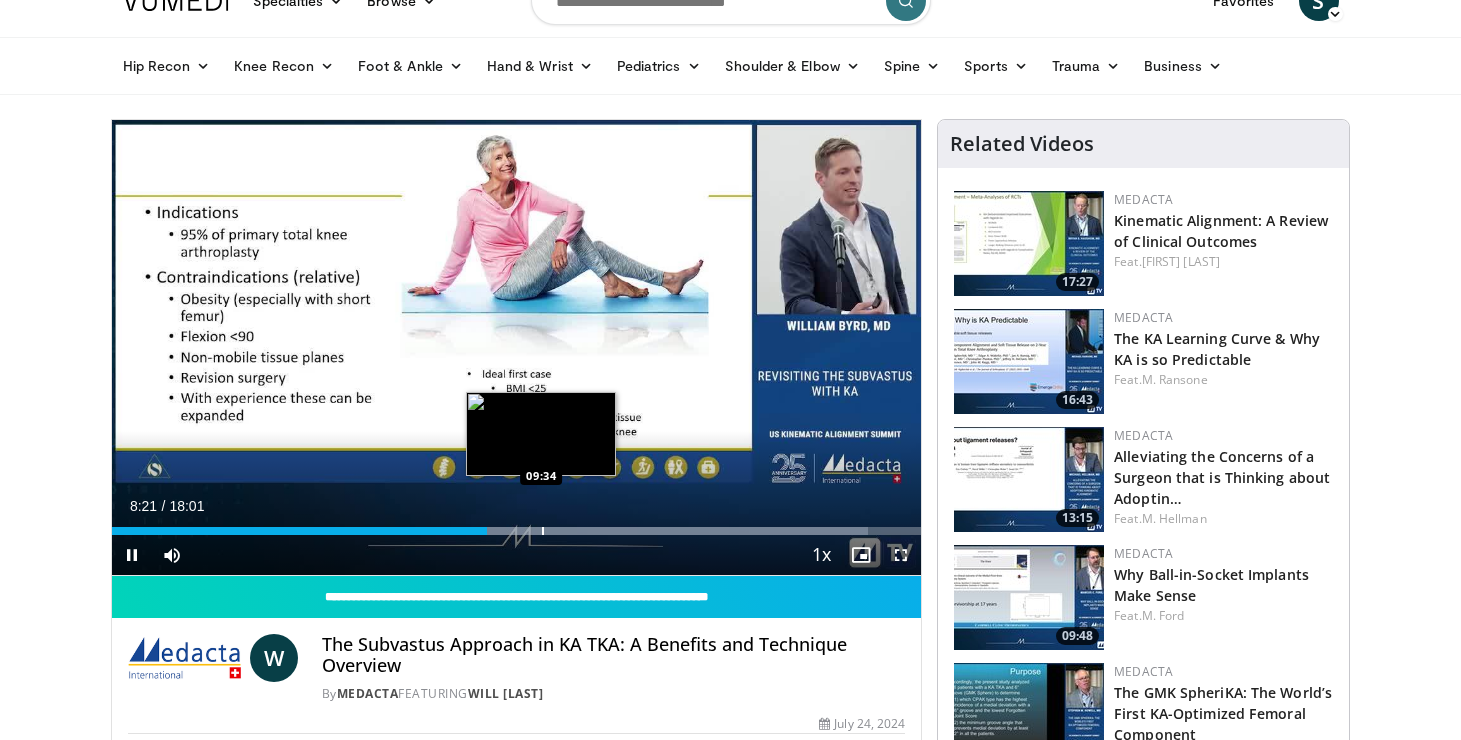 click on "Loaded :  93.49% 08:21 09:34" at bounding box center (517, 525) 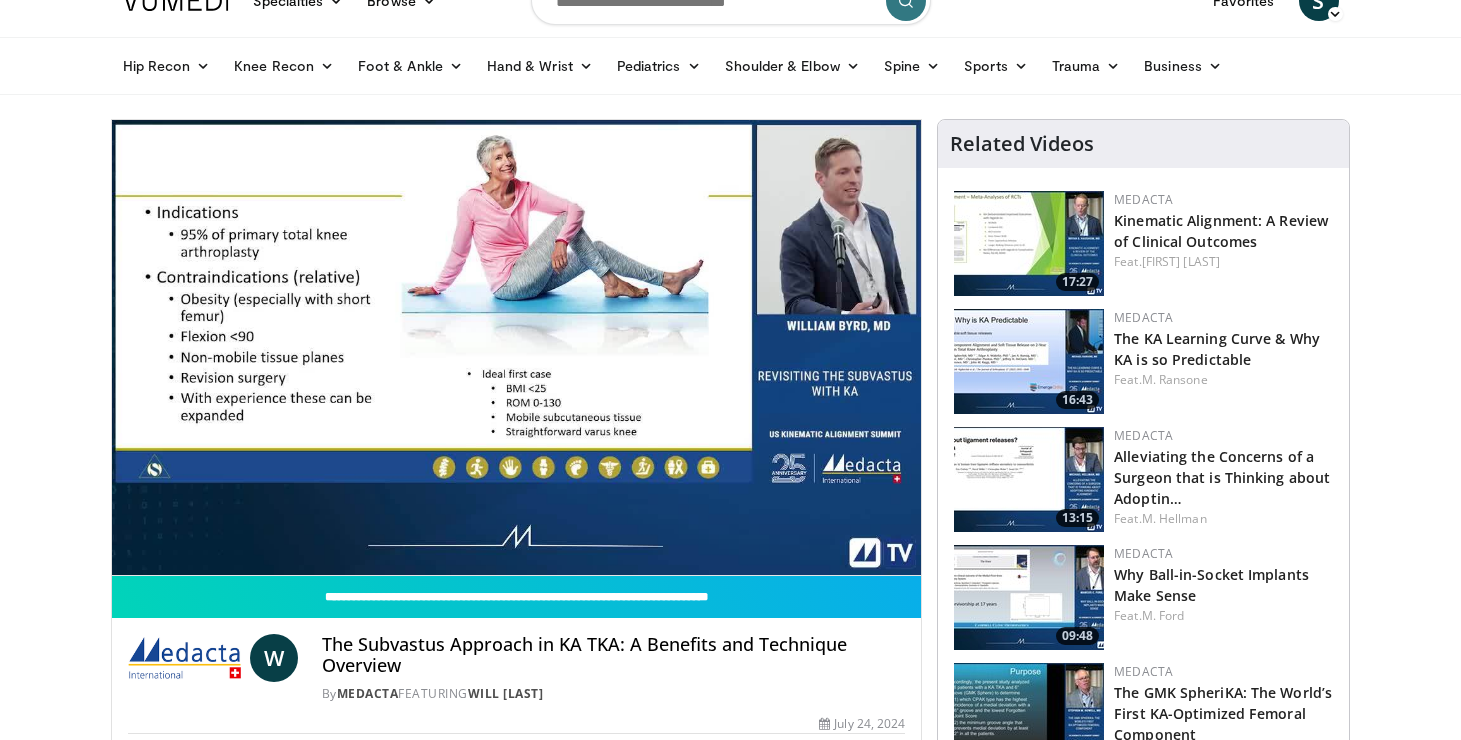 click on "**********" at bounding box center (517, 348) 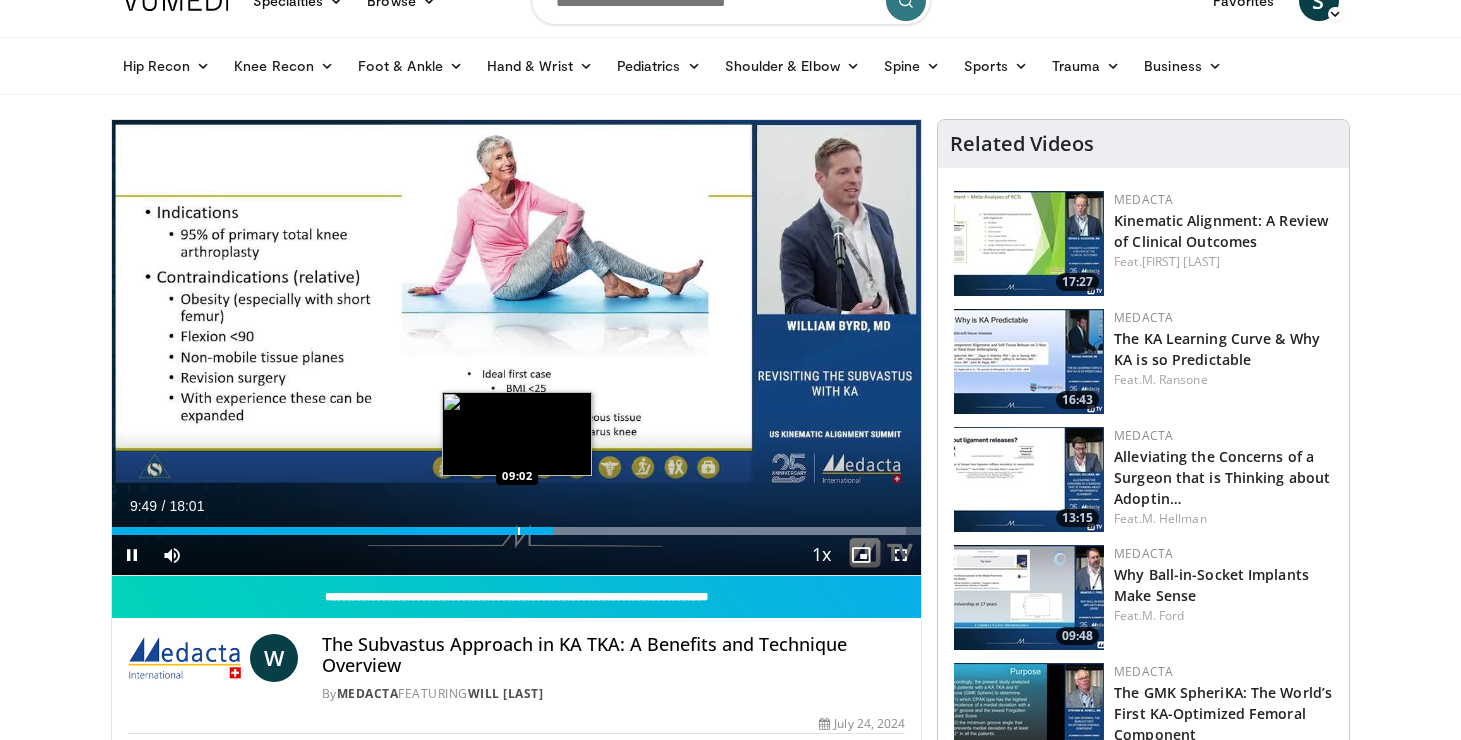 click at bounding box center [519, 531] 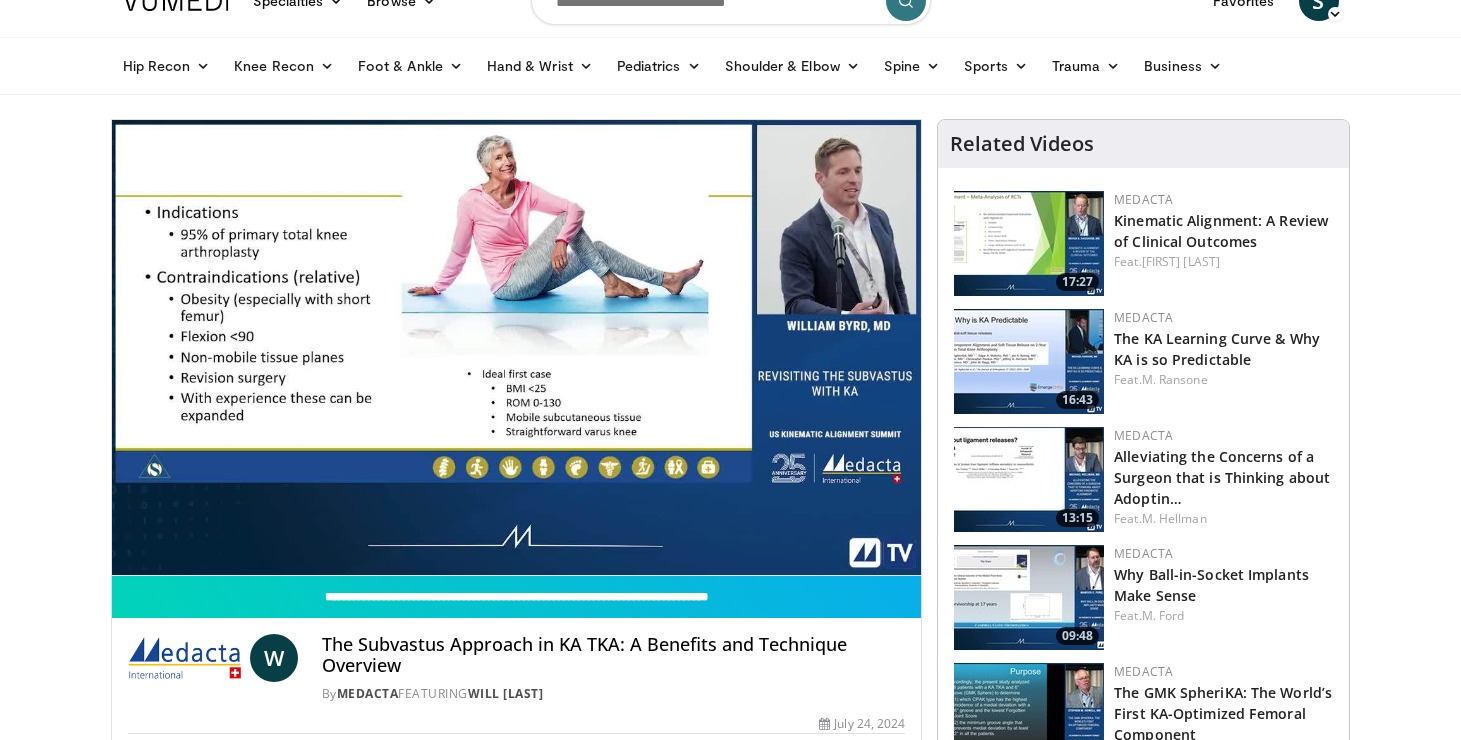 click on "**********" at bounding box center [517, 348] 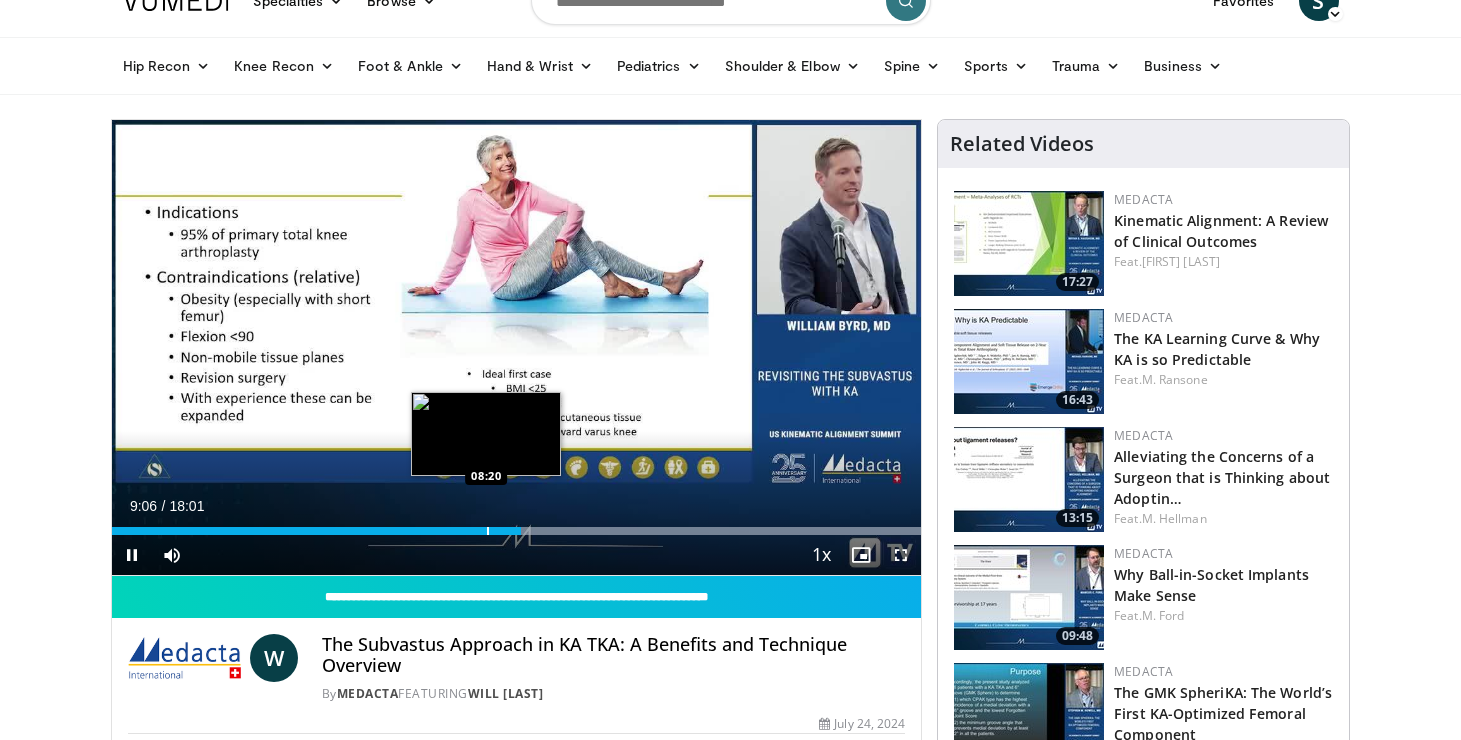 click on "Loaded :  99.99% 09:06 08:20" at bounding box center [517, 525] 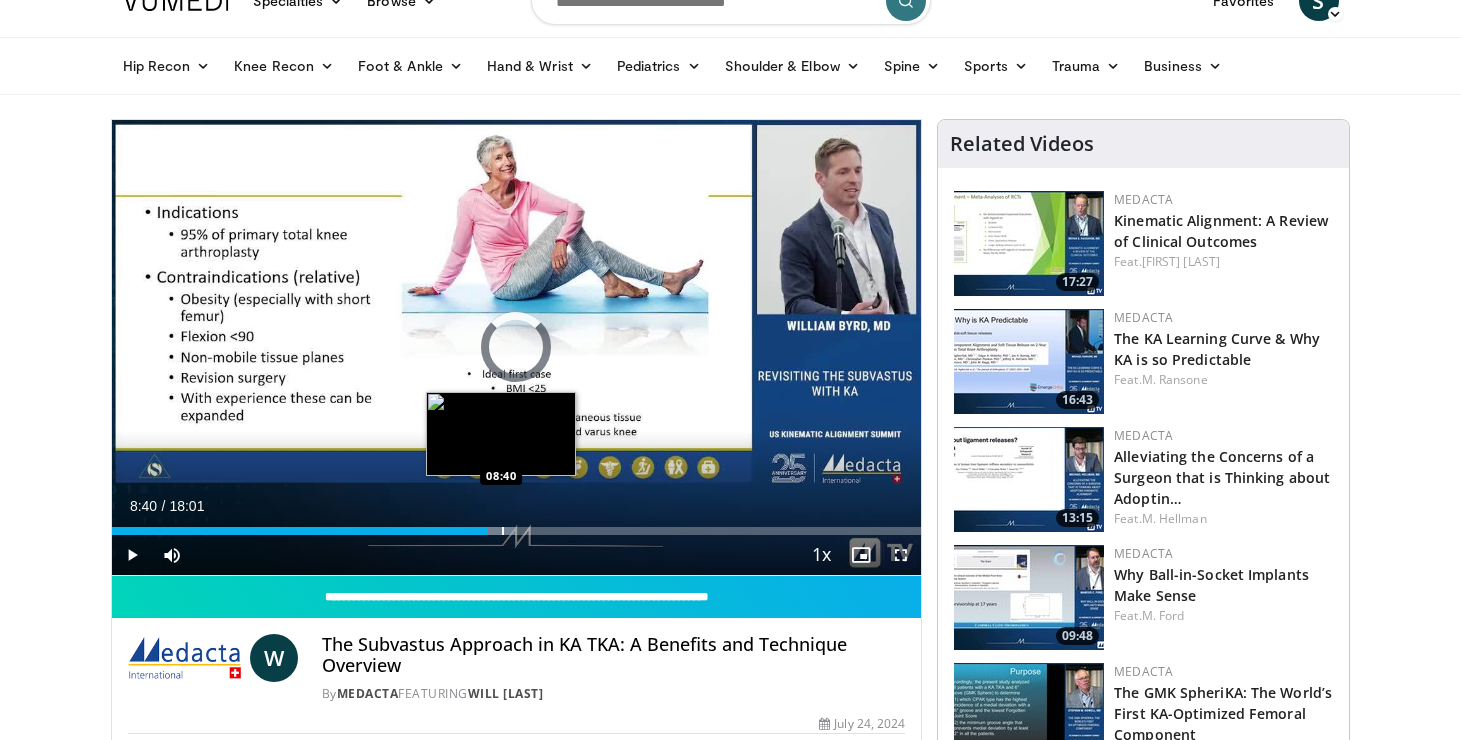click at bounding box center (503, 531) 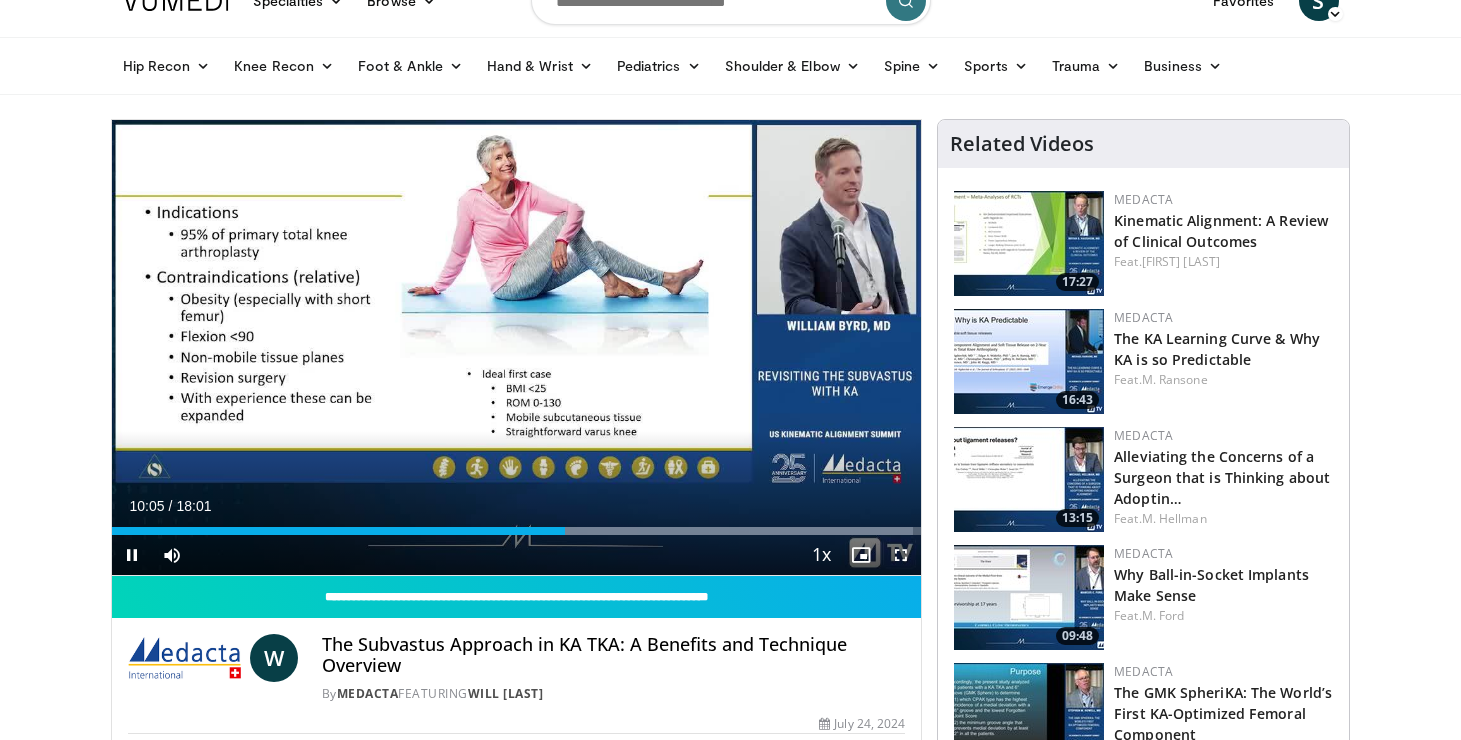 click at bounding box center [901, 555] 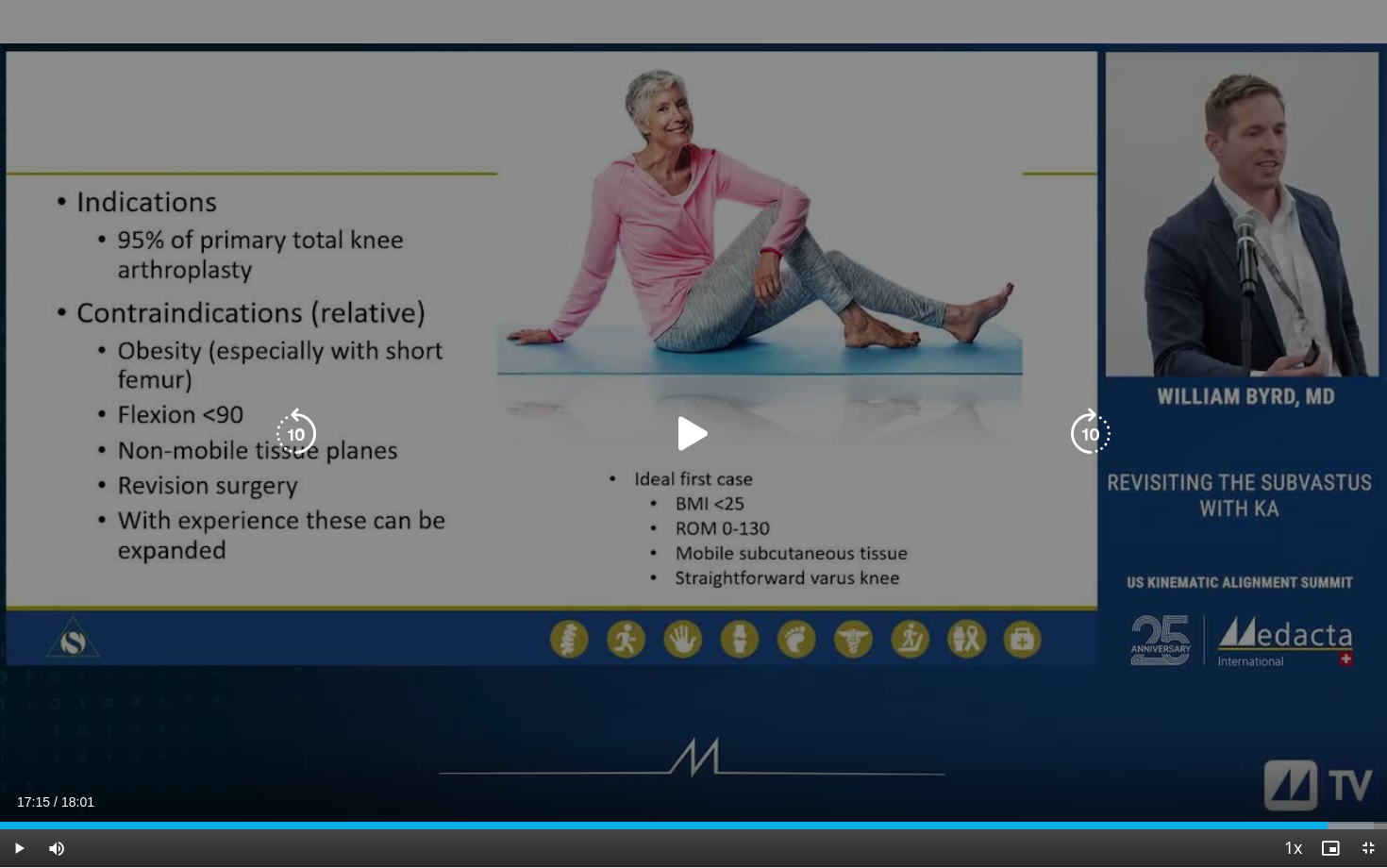 click at bounding box center (694, 434) 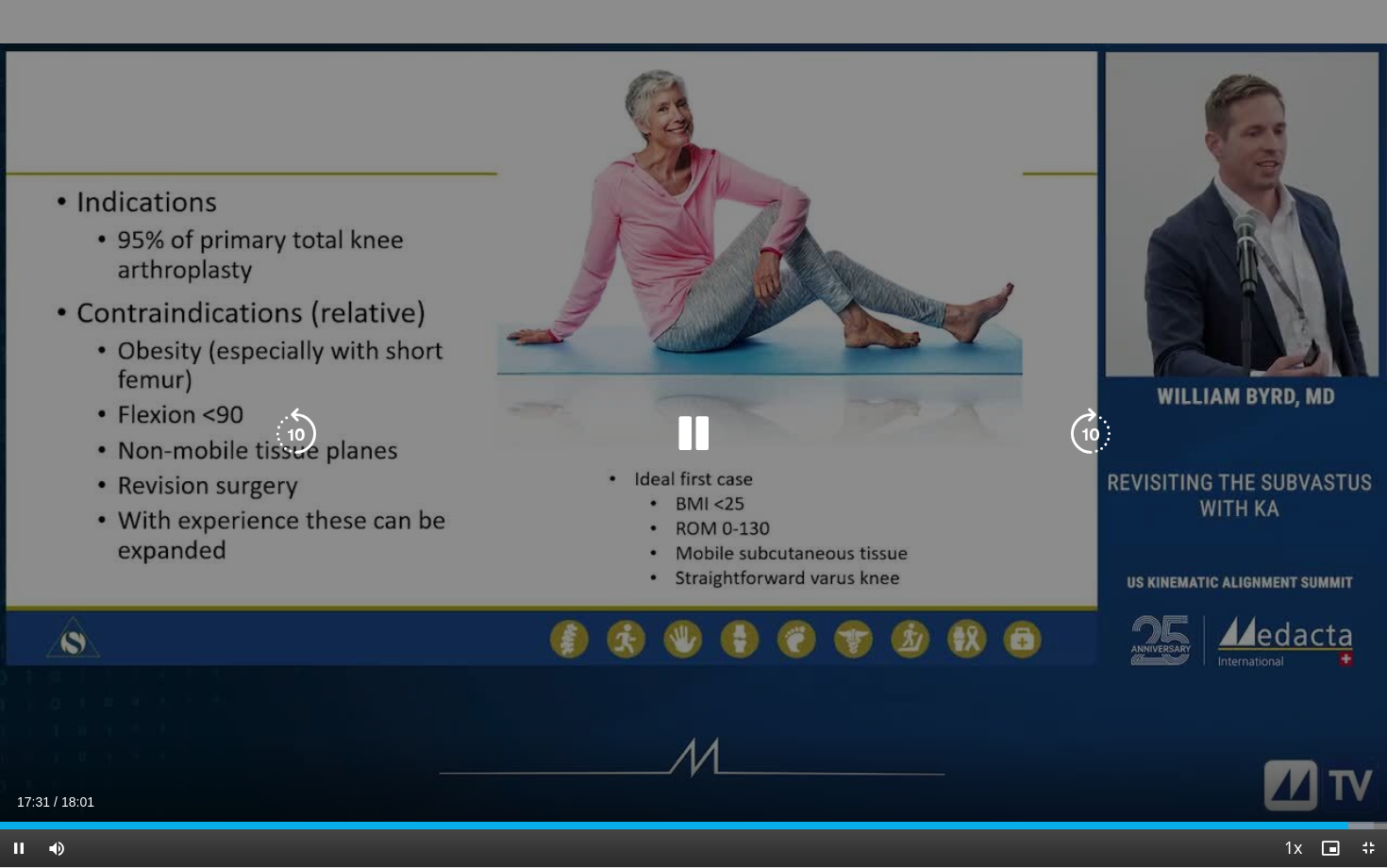 click at bounding box center (694, 434) 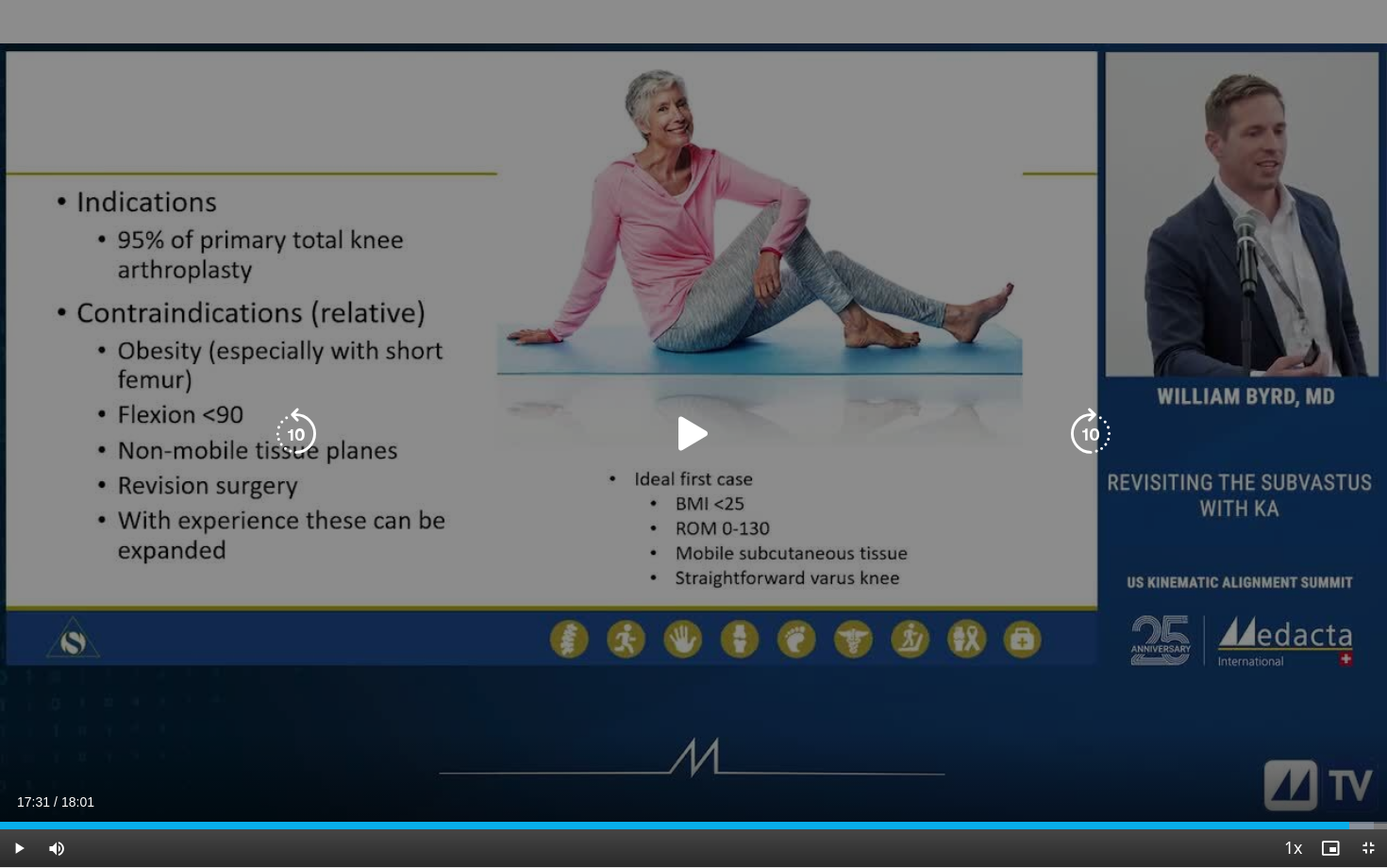 click at bounding box center (296, 434) 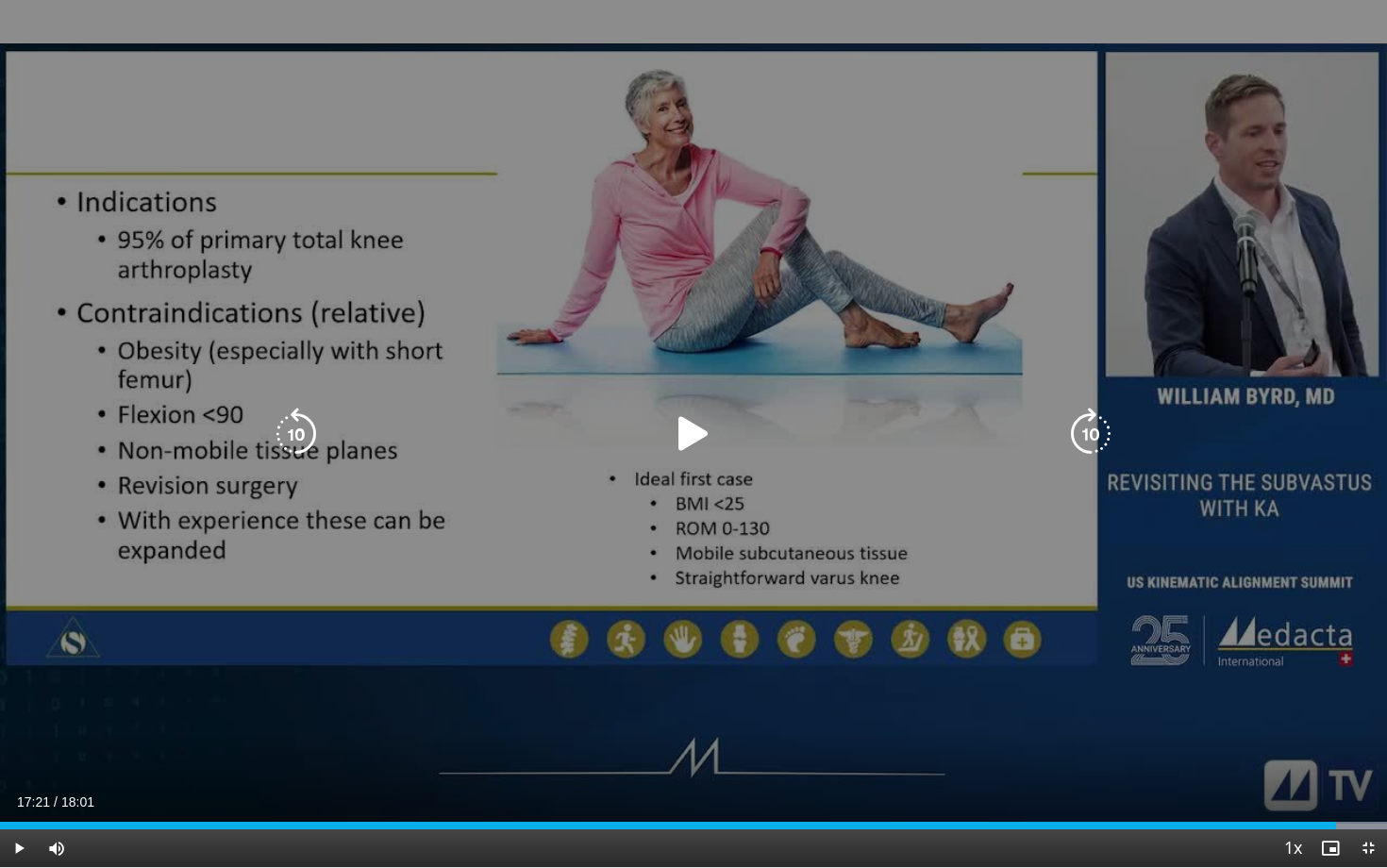 click at bounding box center [694, 434] 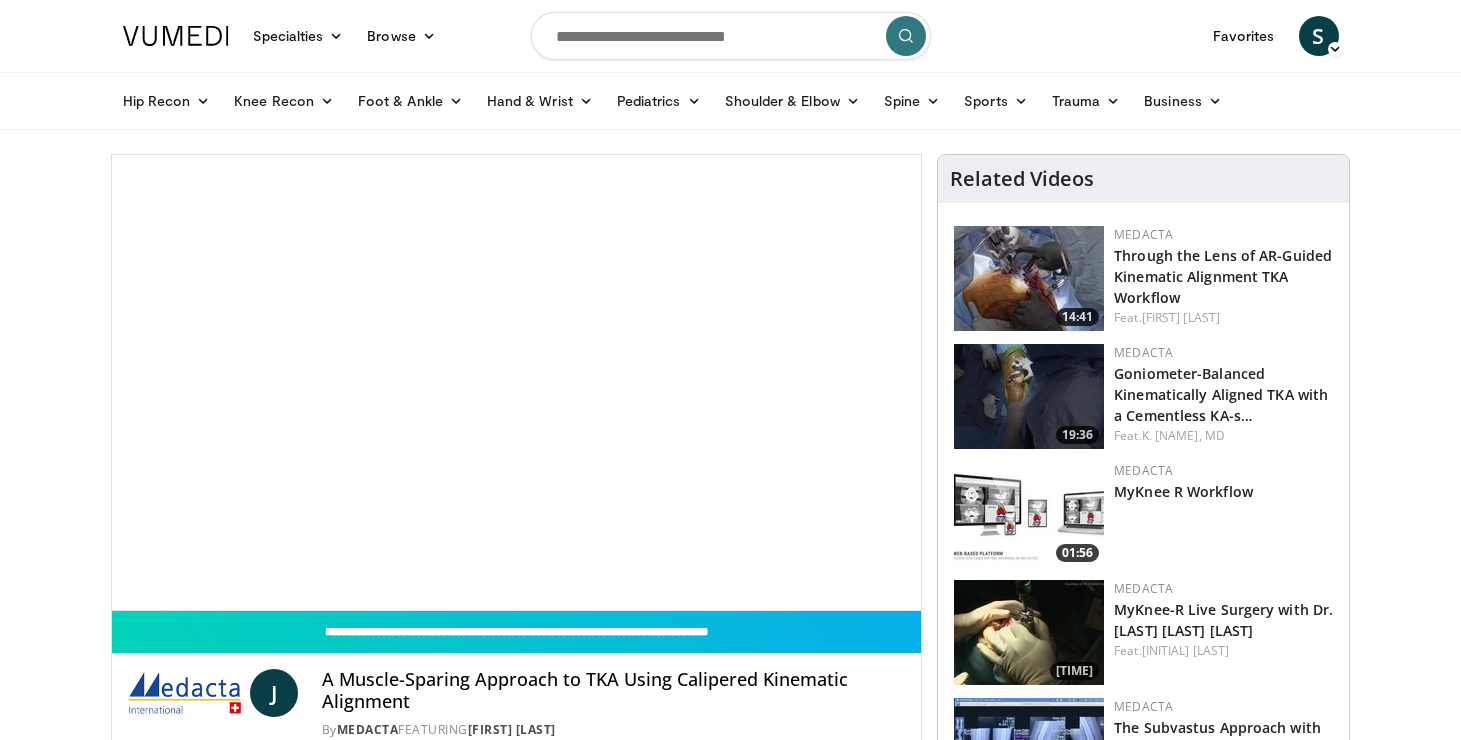 scroll, scrollTop: 0, scrollLeft: 0, axis: both 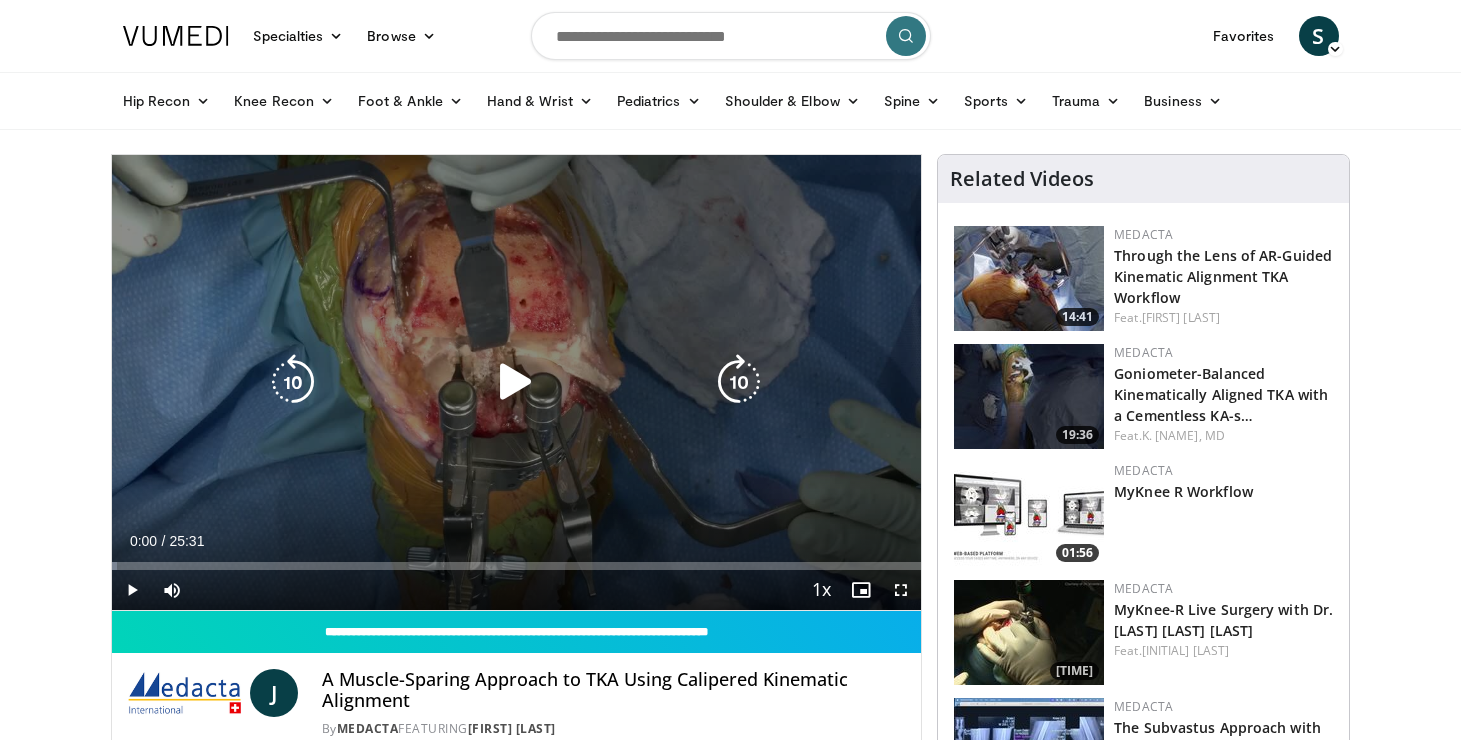 click at bounding box center (516, 382) 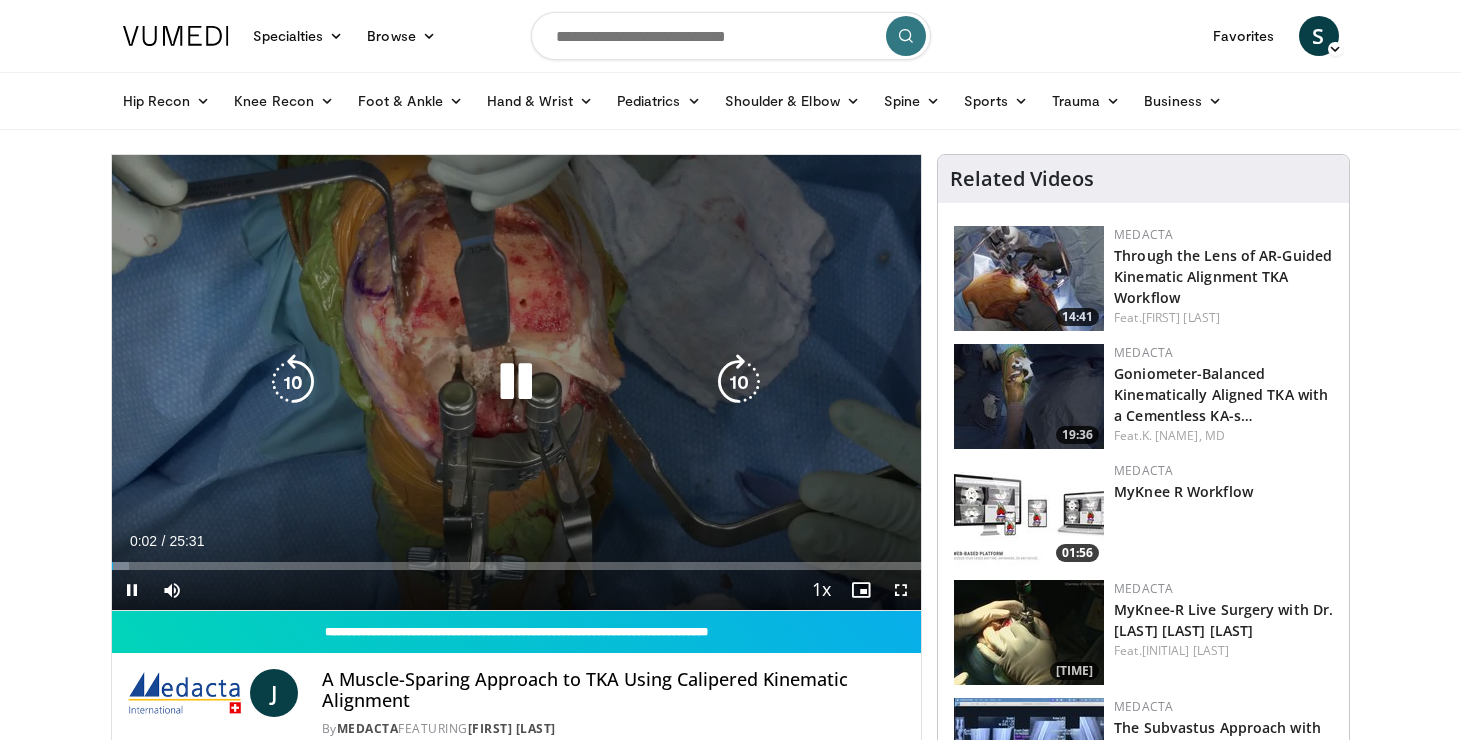 click at bounding box center (739, 382) 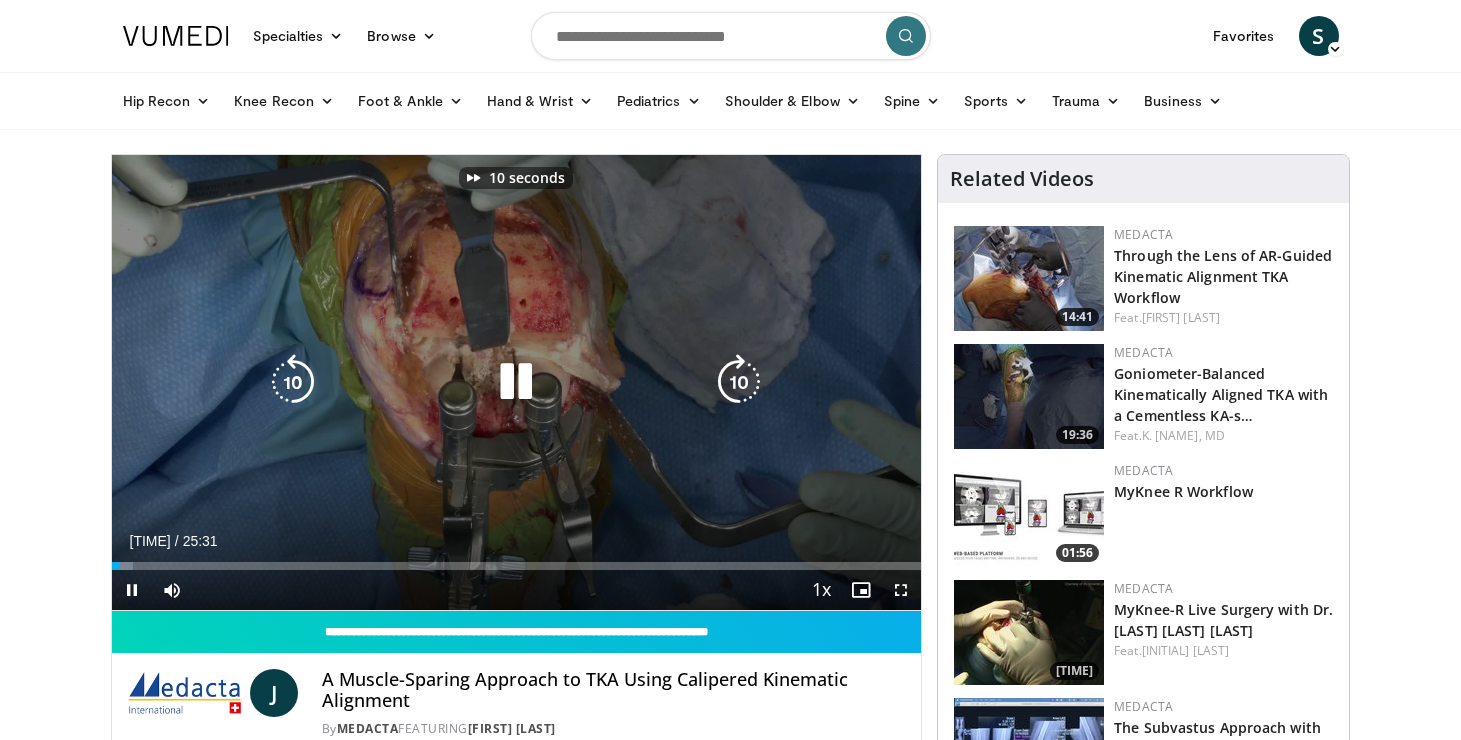 click at bounding box center (739, 382) 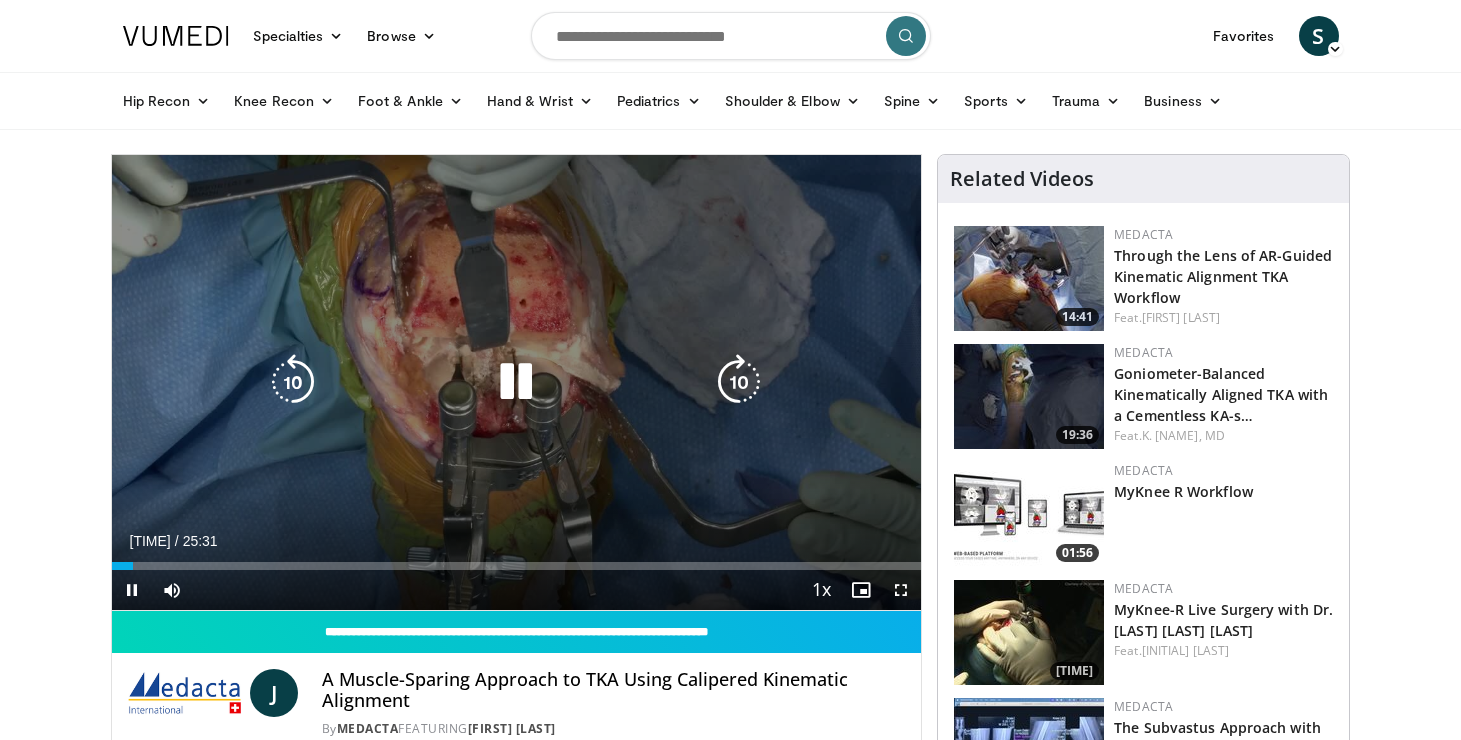 click at bounding box center (739, 382) 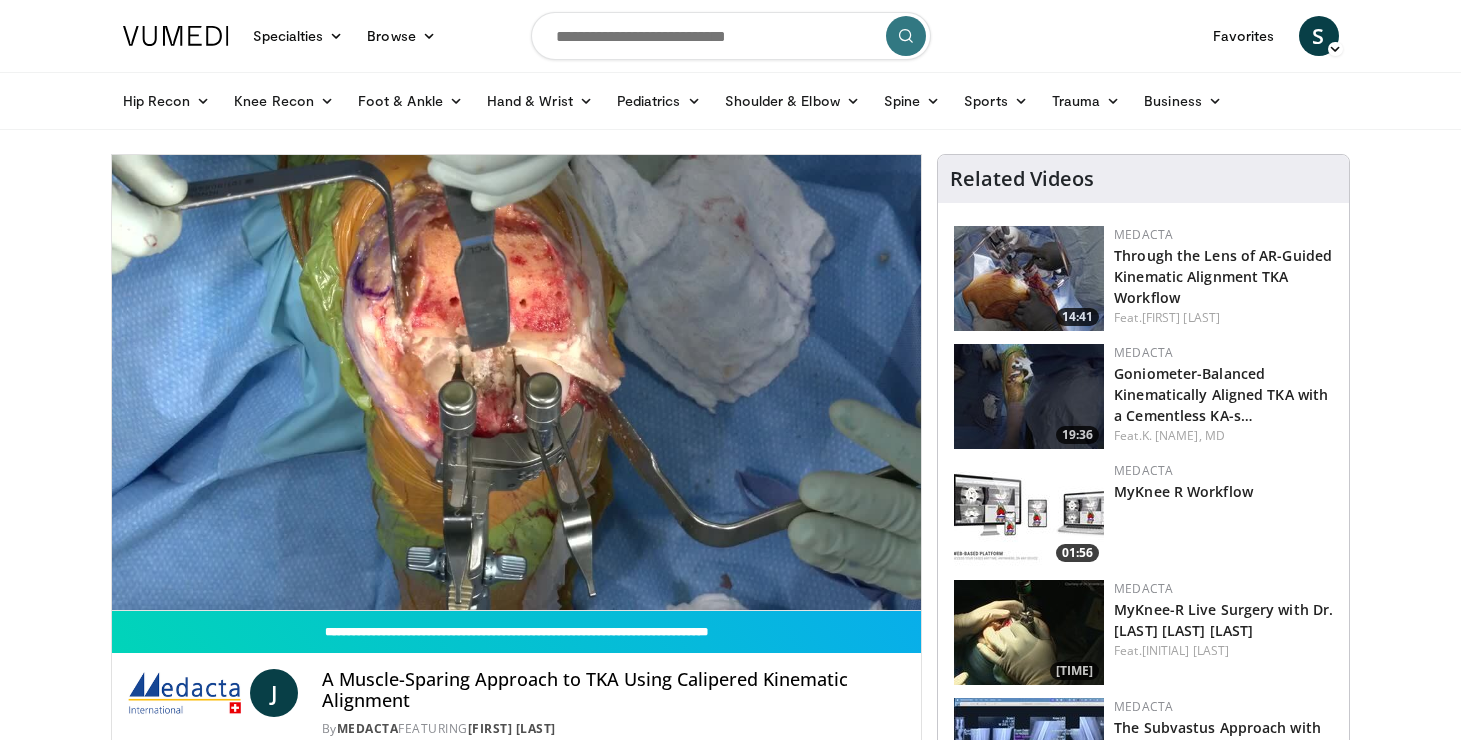 click on "10 seconds
Tap to unmute" at bounding box center [517, 382] 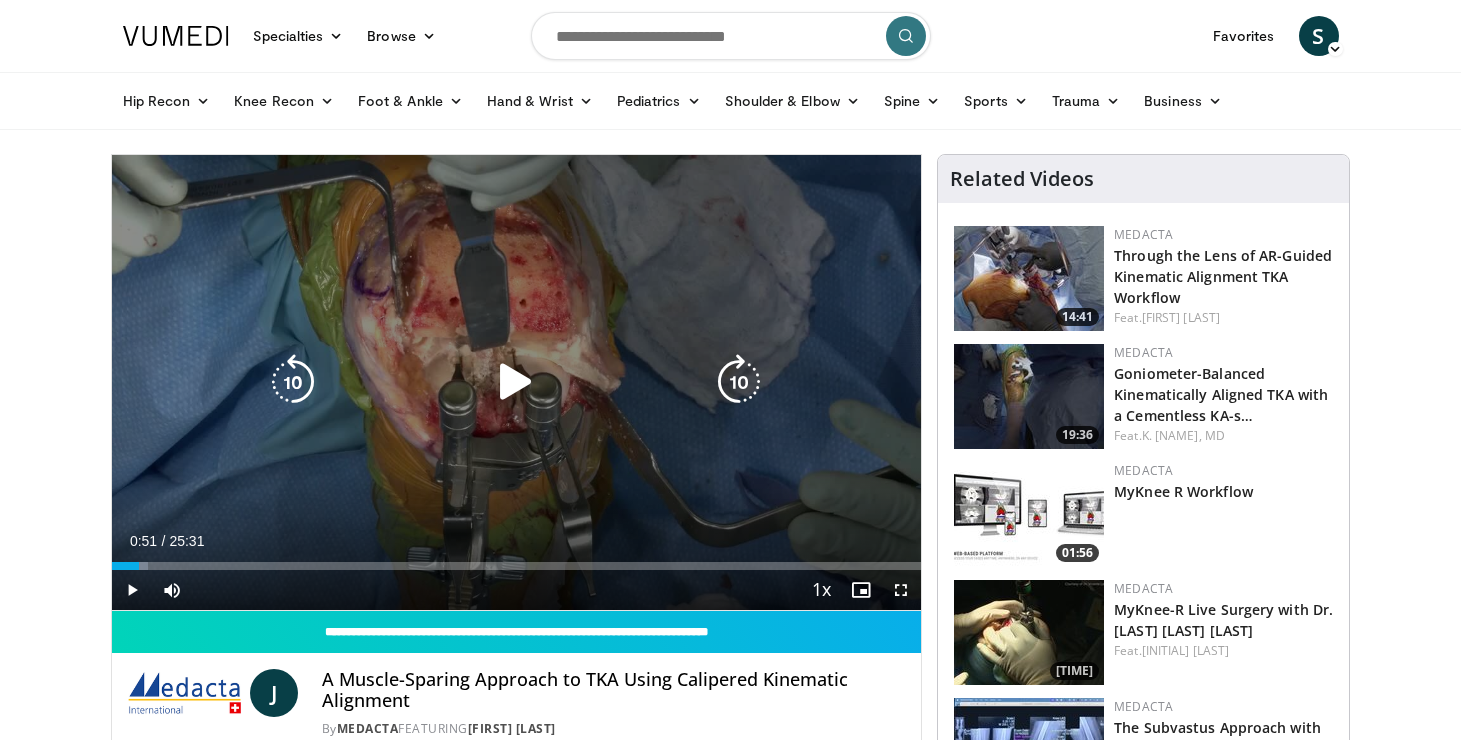 click at bounding box center [739, 382] 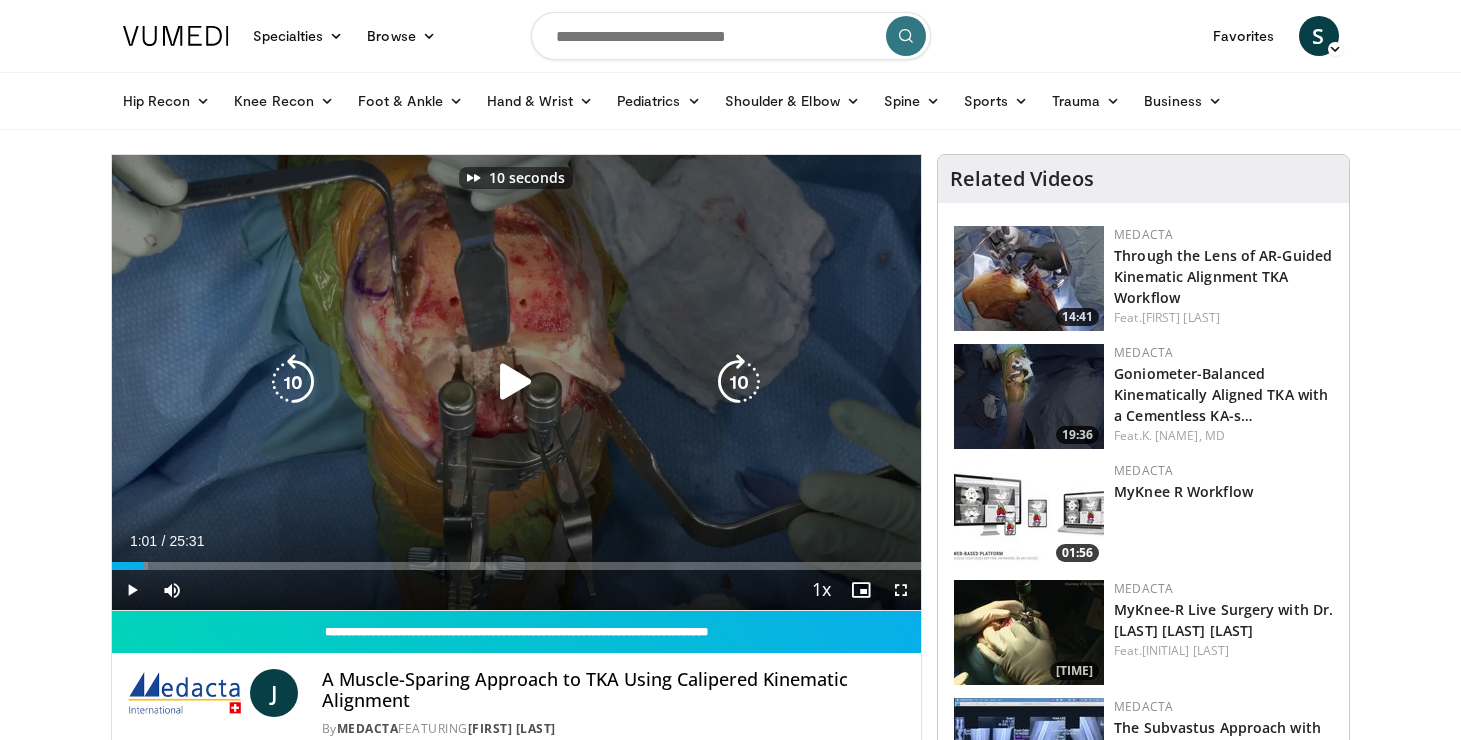 click at bounding box center (739, 382) 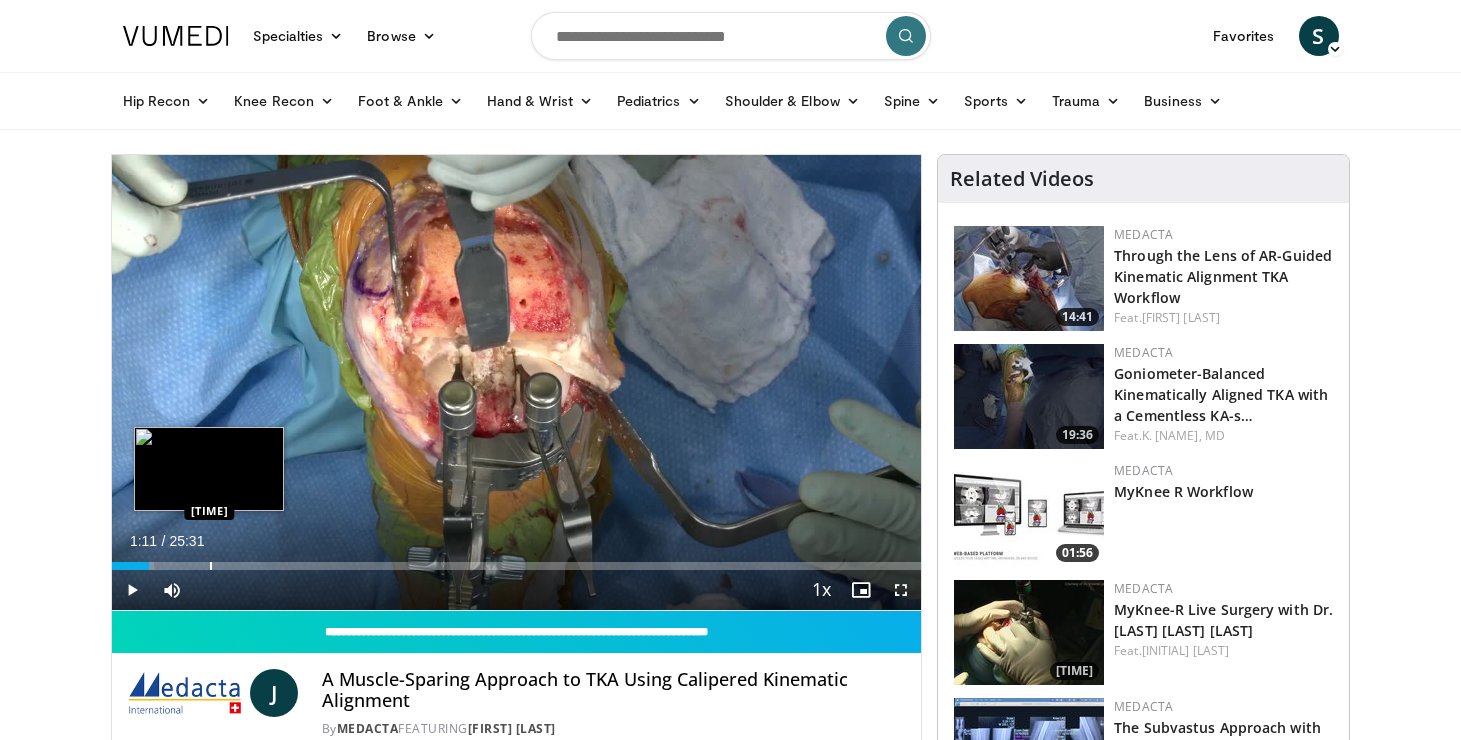 click at bounding box center (211, 566) 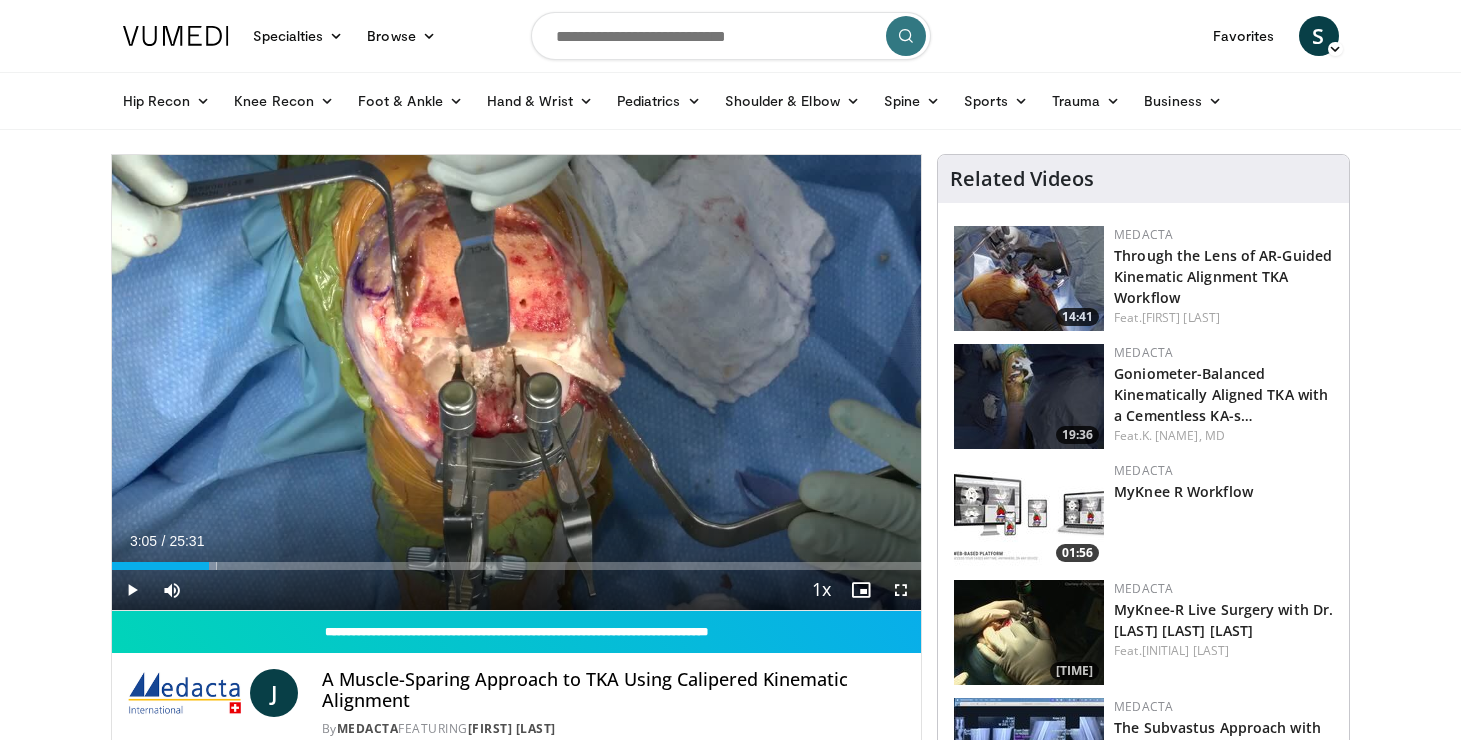 click at bounding box center (132, 590) 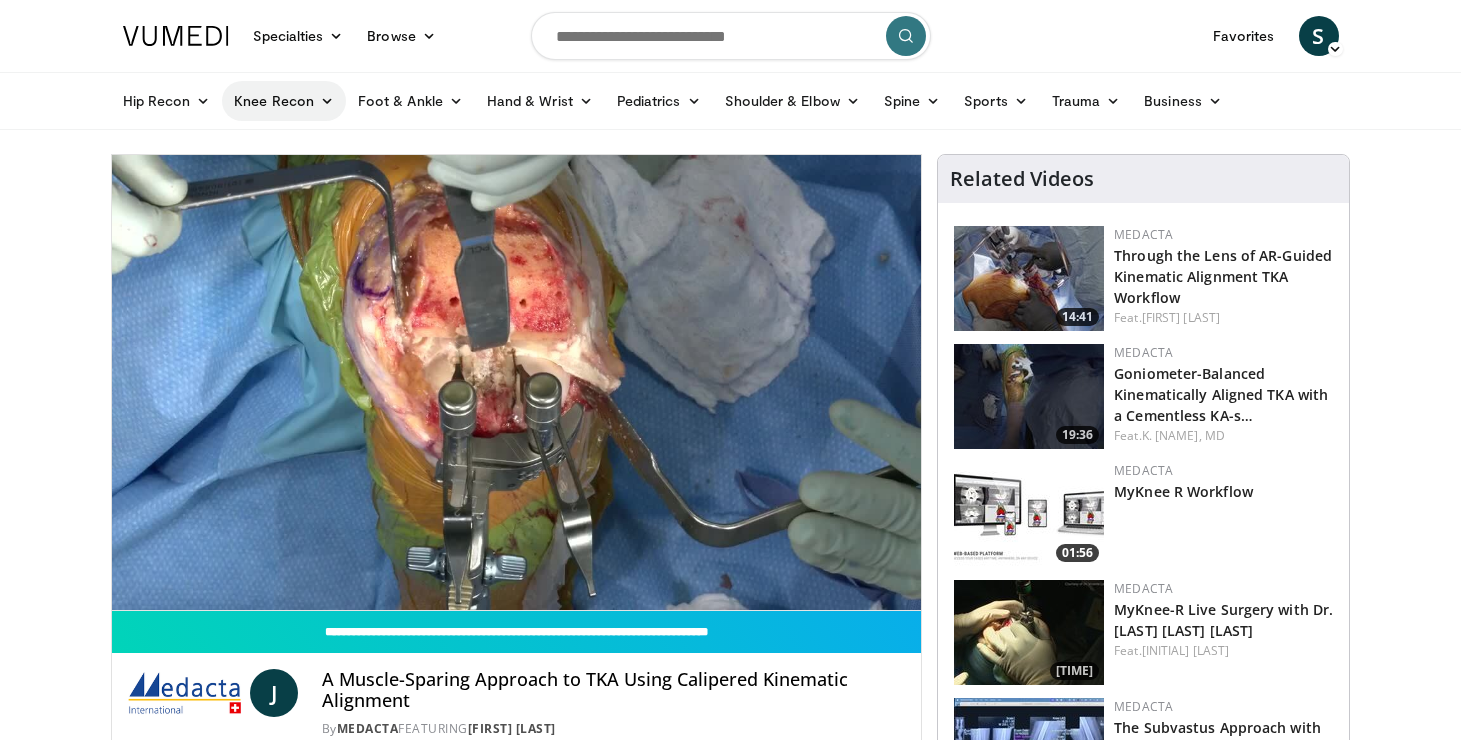 click on "Knee Recon" at bounding box center [284, 101] 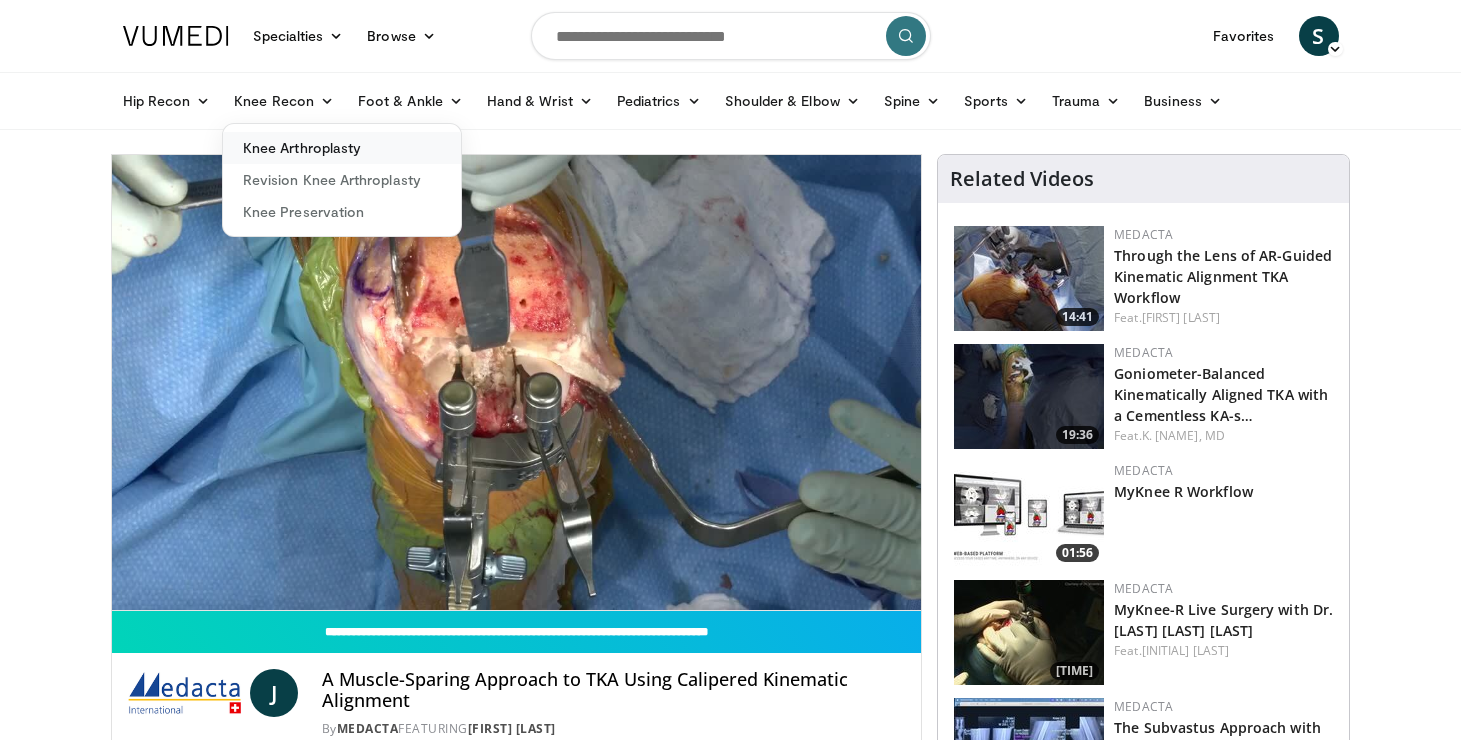 click on "Knee Arthroplasty" at bounding box center [342, 148] 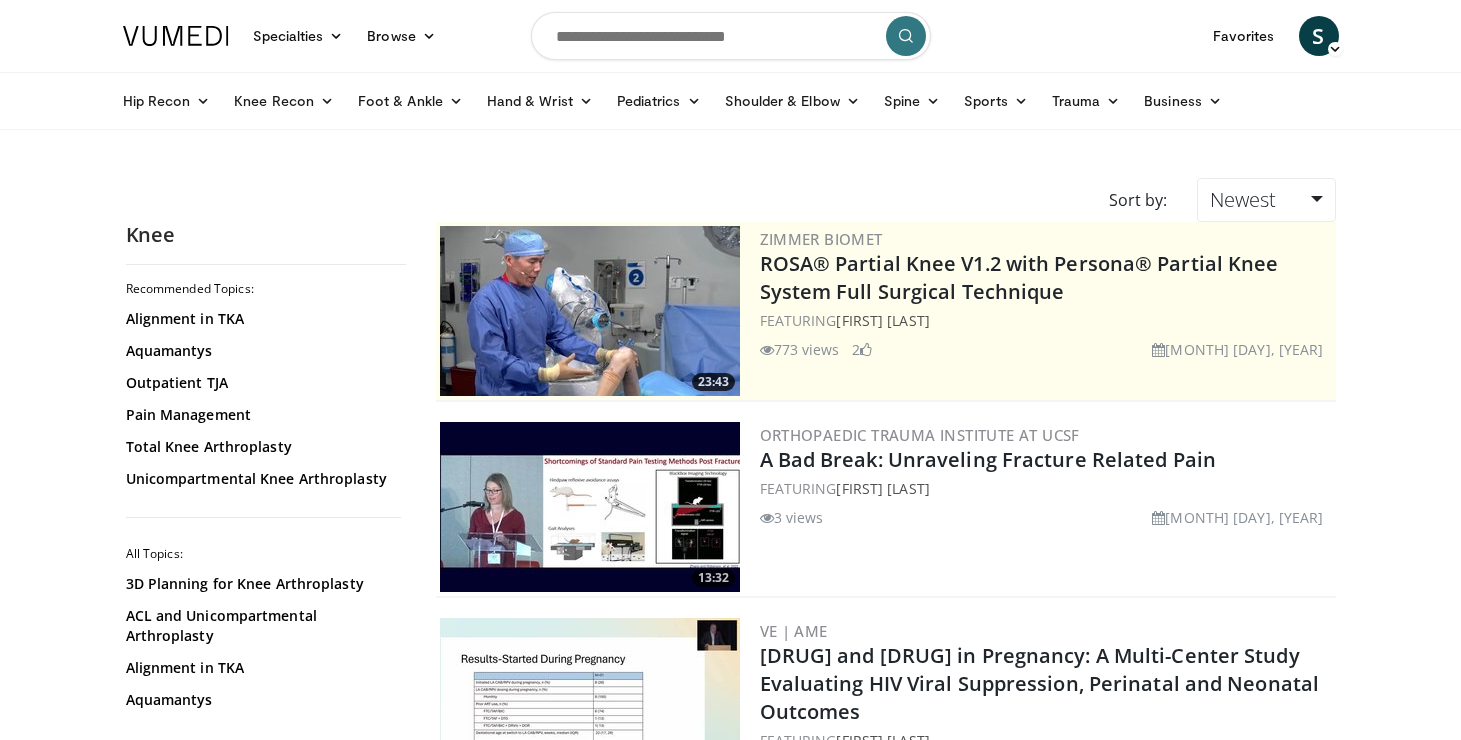scroll, scrollTop: 0, scrollLeft: 0, axis: both 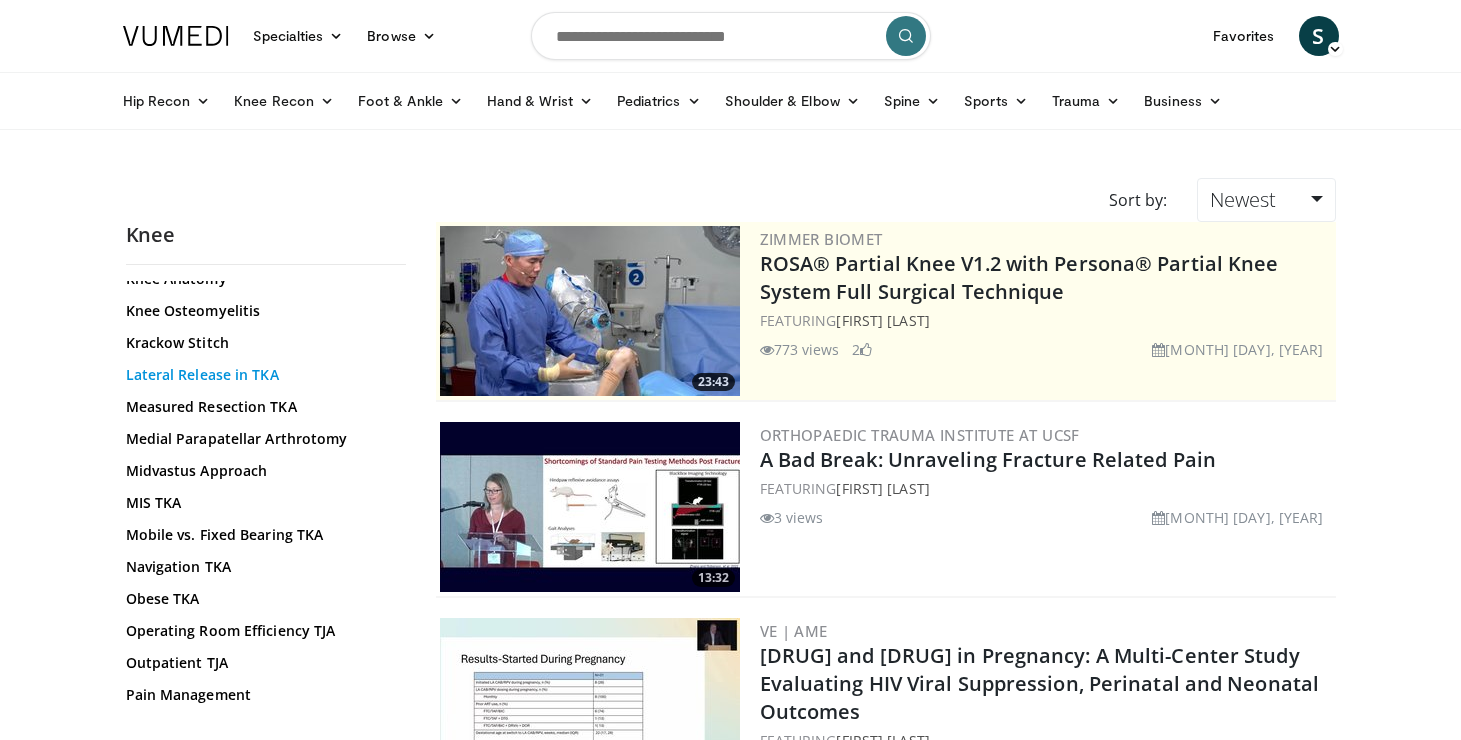 click on "Lateral Release in TKA" at bounding box center (261, 375) 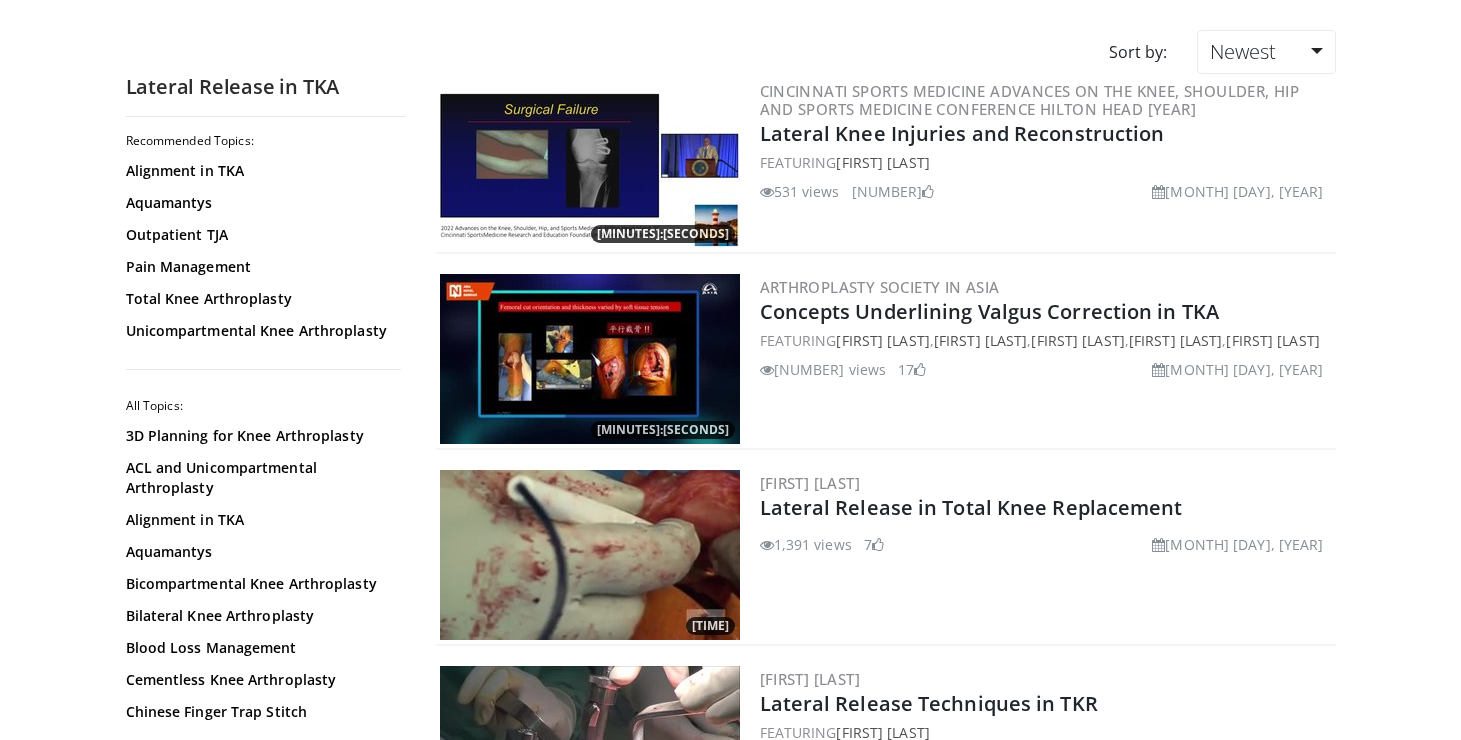 scroll, scrollTop: 169, scrollLeft: 0, axis: vertical 